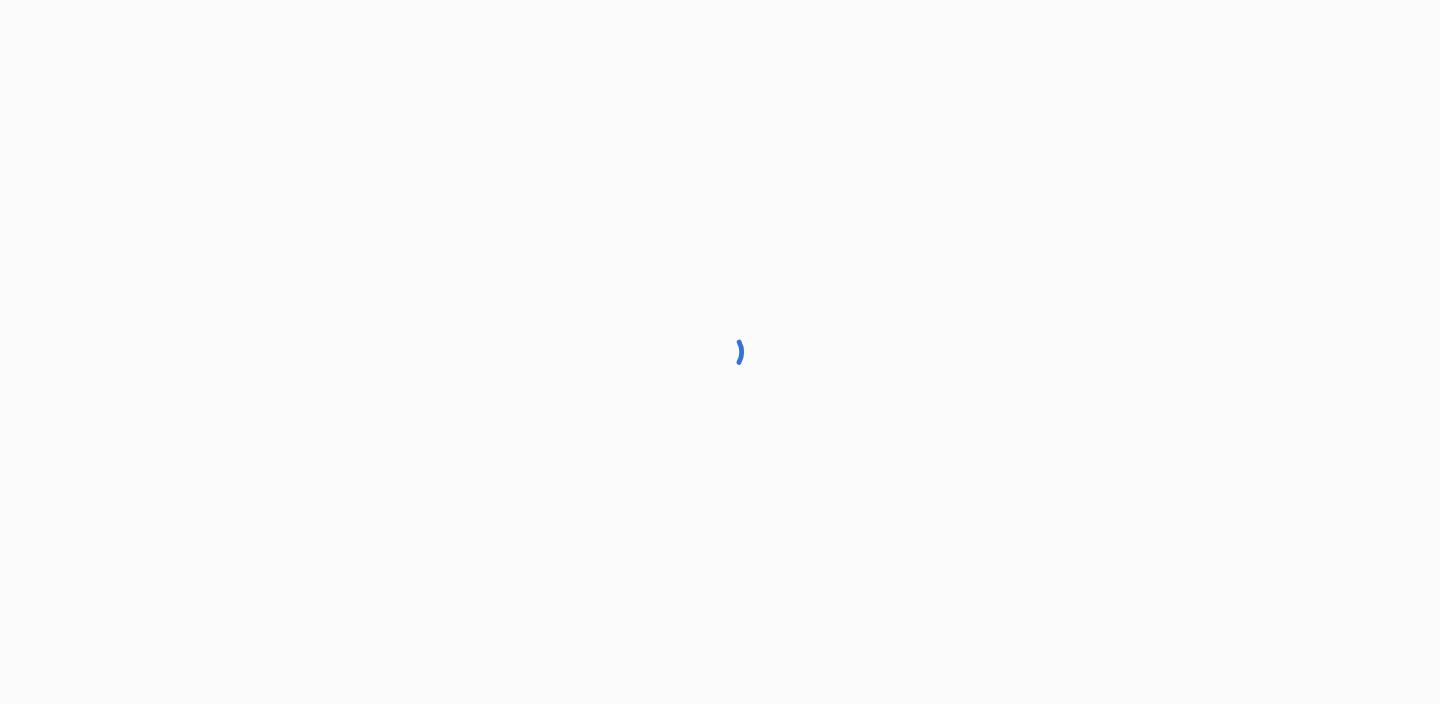 scroll, scrollTop: 0, scrollLeft: 0, axis: both 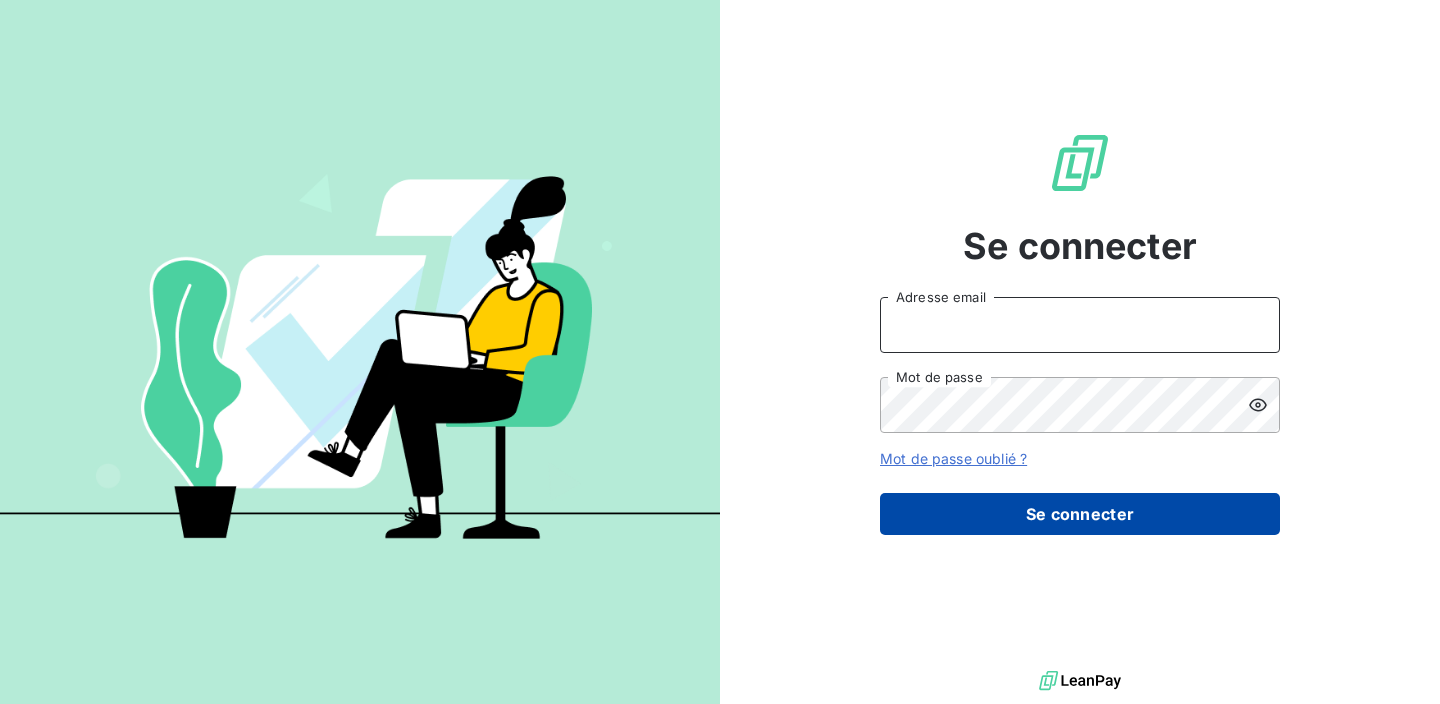 type on "recouvrement1@entrepreneurs.com" 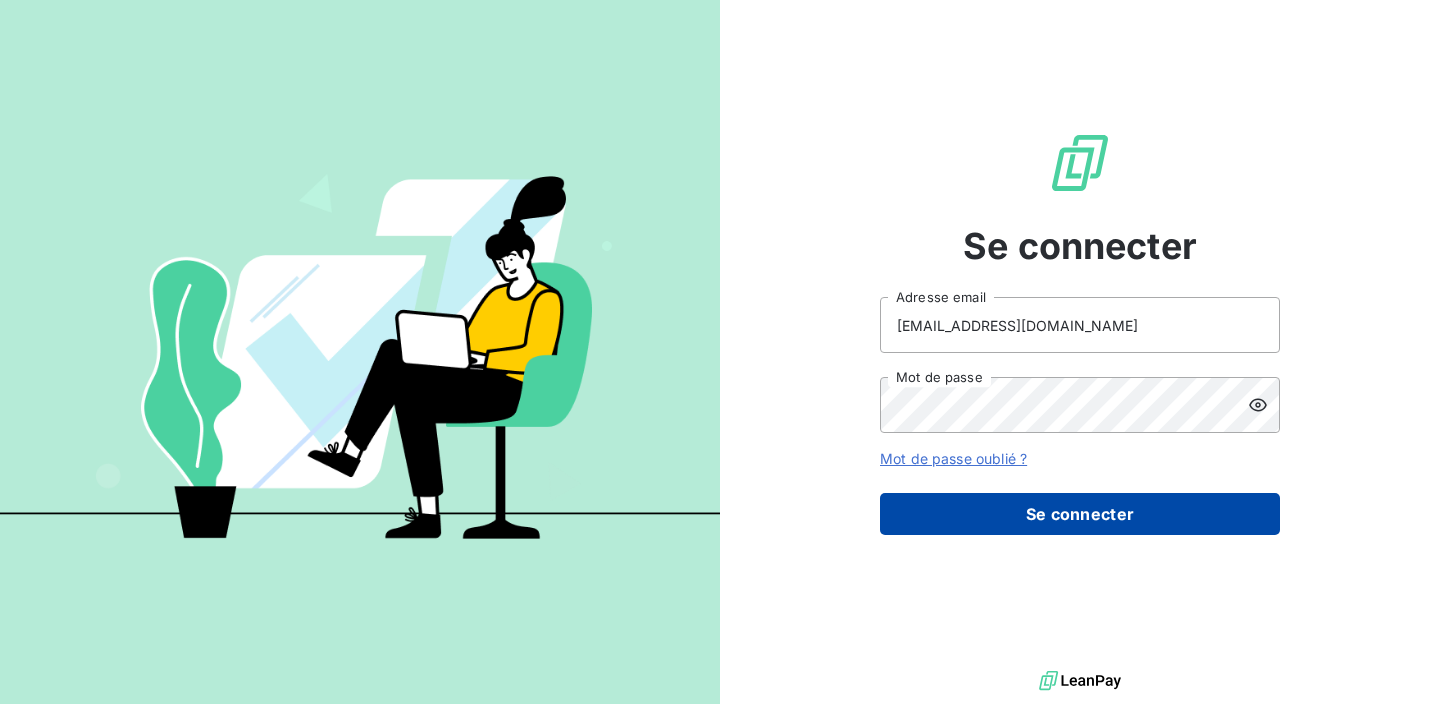 click on "Se connecter" at bounding box center (1080, 514) 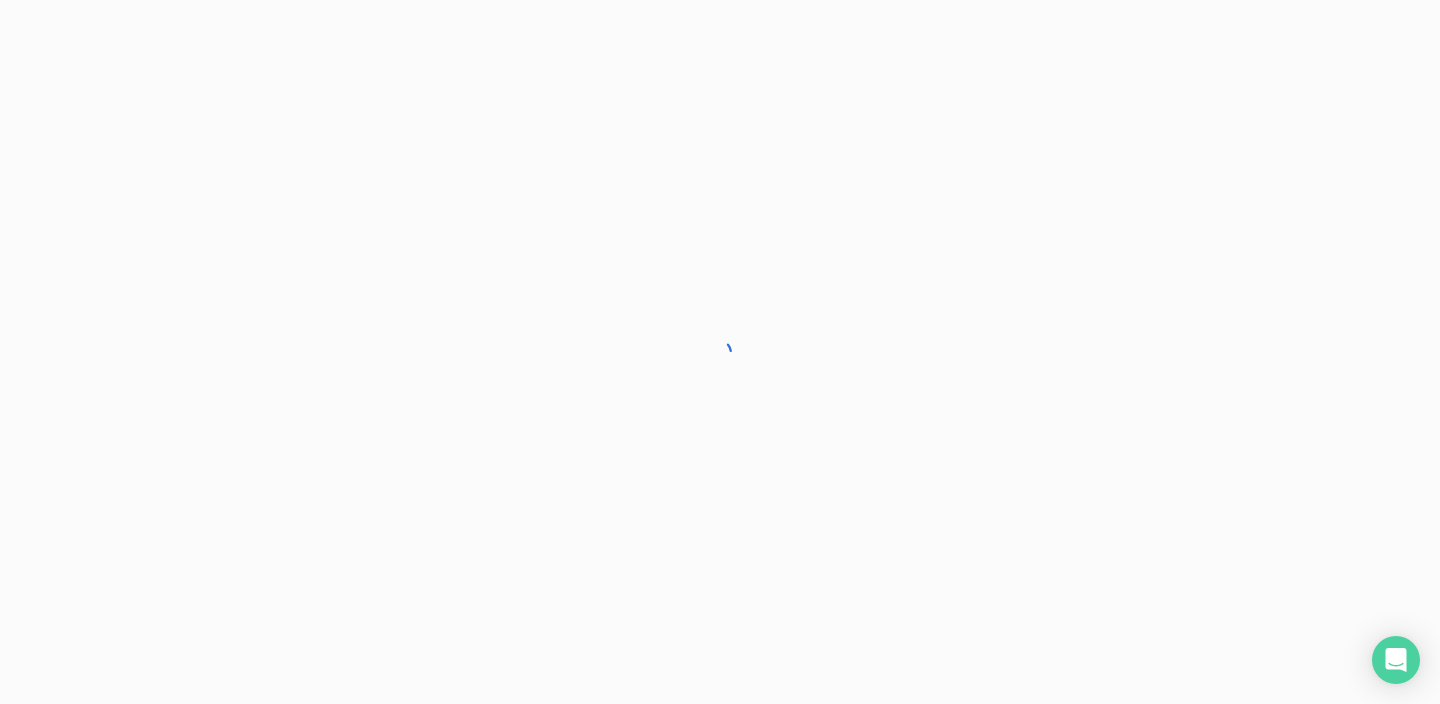 scroll, scrollTop: 0, scrollLeft: 0, axis: both 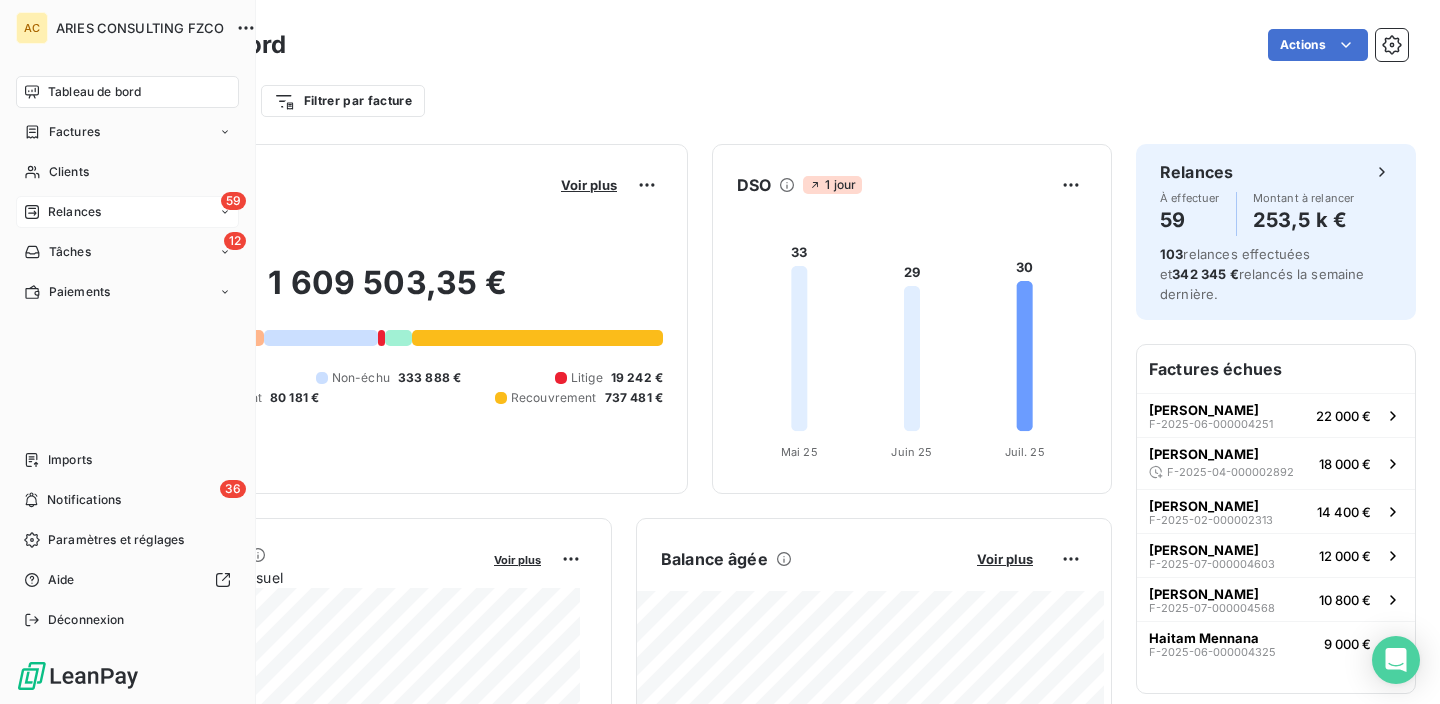 click on "Relances" at bounding box center [62, 212] 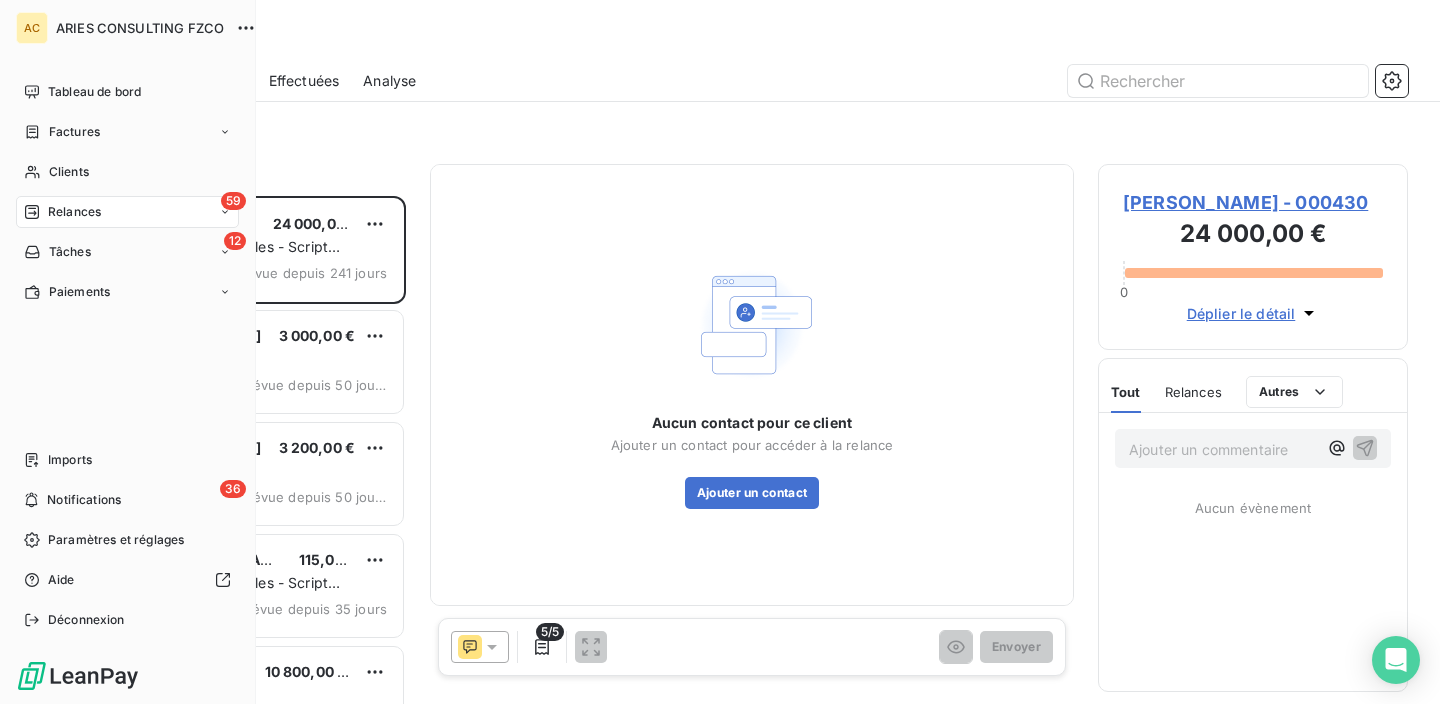 scroll, scrollTop: 16, scrollLeft: 16, axis: both 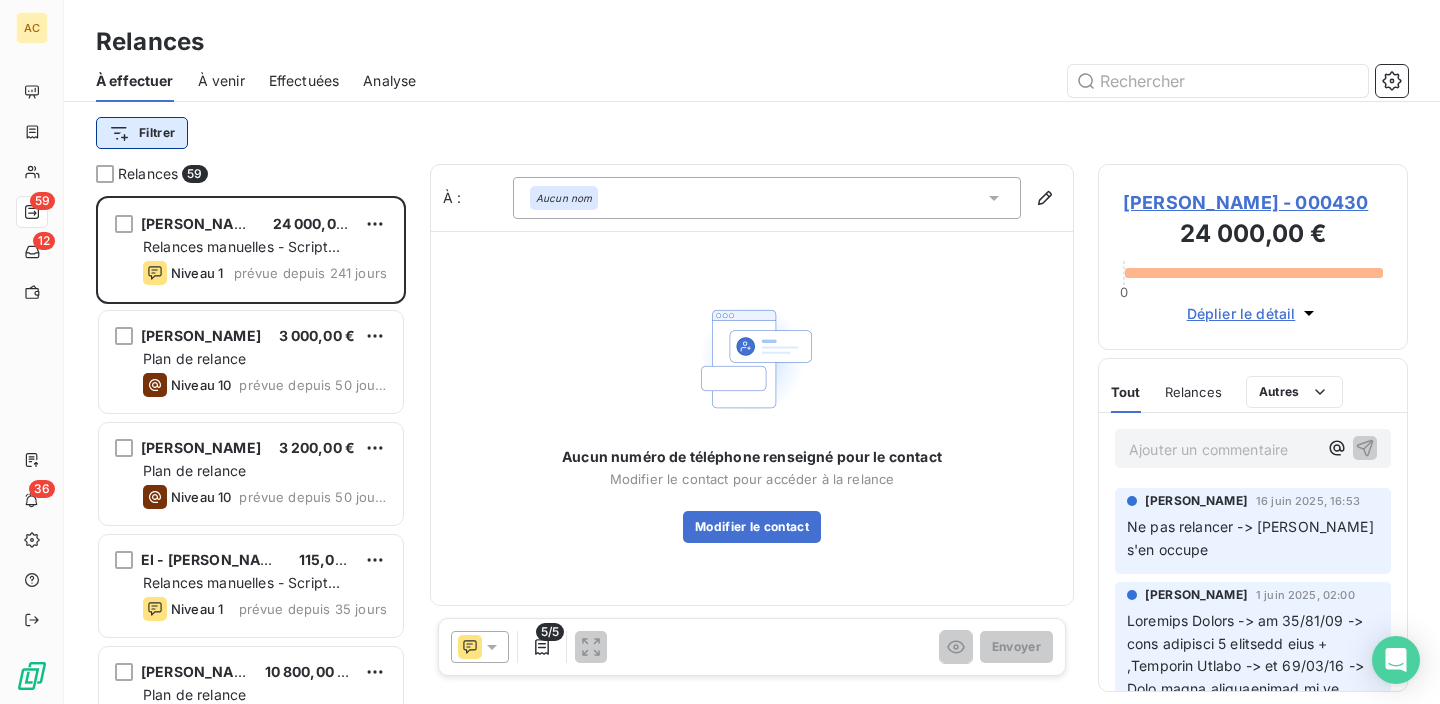 click on "AC 59 12 36 Relances À effectuer À venir Effectuées Analyse Filtrer Relances 59 [PERSON_NAME] 24 000,00 € Relances manuelles - Script spécifiques Niveau 1 prévue depuis 241 jours [PERSON_NAME] 3 000,00 € Plan de relance Niveau 10 prévue depuis 50 jours [PERSON_NAME] 3 200,00 € Plan de relance Niveau 10 prévue depuis 50 jours EI - [PERSON_NAME] 115,00 € Relances manuelles - Script spécifiques Niveau 1 prévue depuis 35 jours [PERSON_NAME] 10 800,00 CHF Plan de relance Niveau 10 prévue depuis 12 jours [PERSON_NAME] 1 700,00 € Plan de relance Niveau 10 prévue depuis 11 jours [PERSON_NAME] 4 900,00 € Plan de relance Niveau 10 prévue depuis 11 jours [PERSON_NAME] 6 400,00 € Plan de relance Niveau 10 prévue depuis 8 jours [PERSON_NAME] 5 400,00 € Plan de relance Niveau 6 prévue depuis 7 jours [PERSON_NAME] 650,00 € Plan de relance Niveau 6 prévue depuis 7 jours [PERSON_NAME] 8 000,00 € Plan de relance Niveau 10 À : 0" at bounding box center [720, 352] 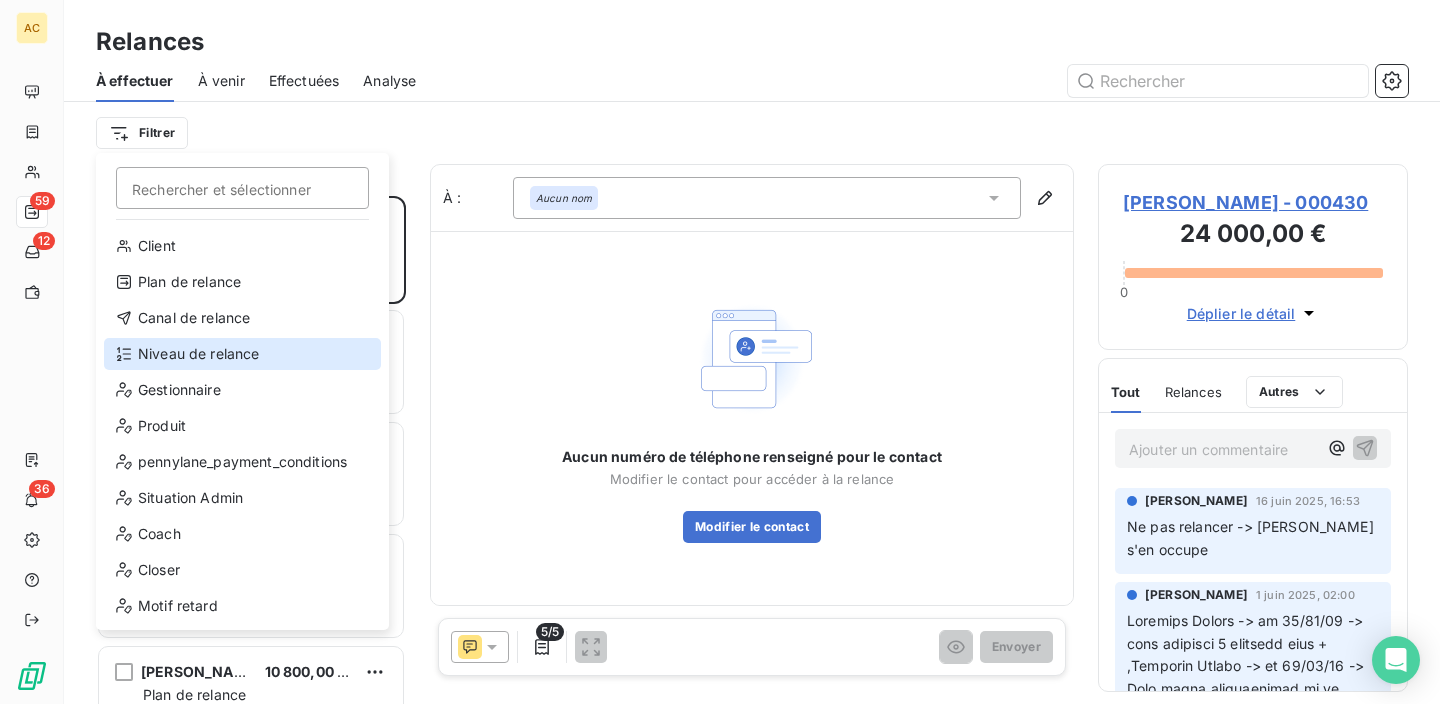 click on "Niveau de relance" at bounding box center [242, 354] 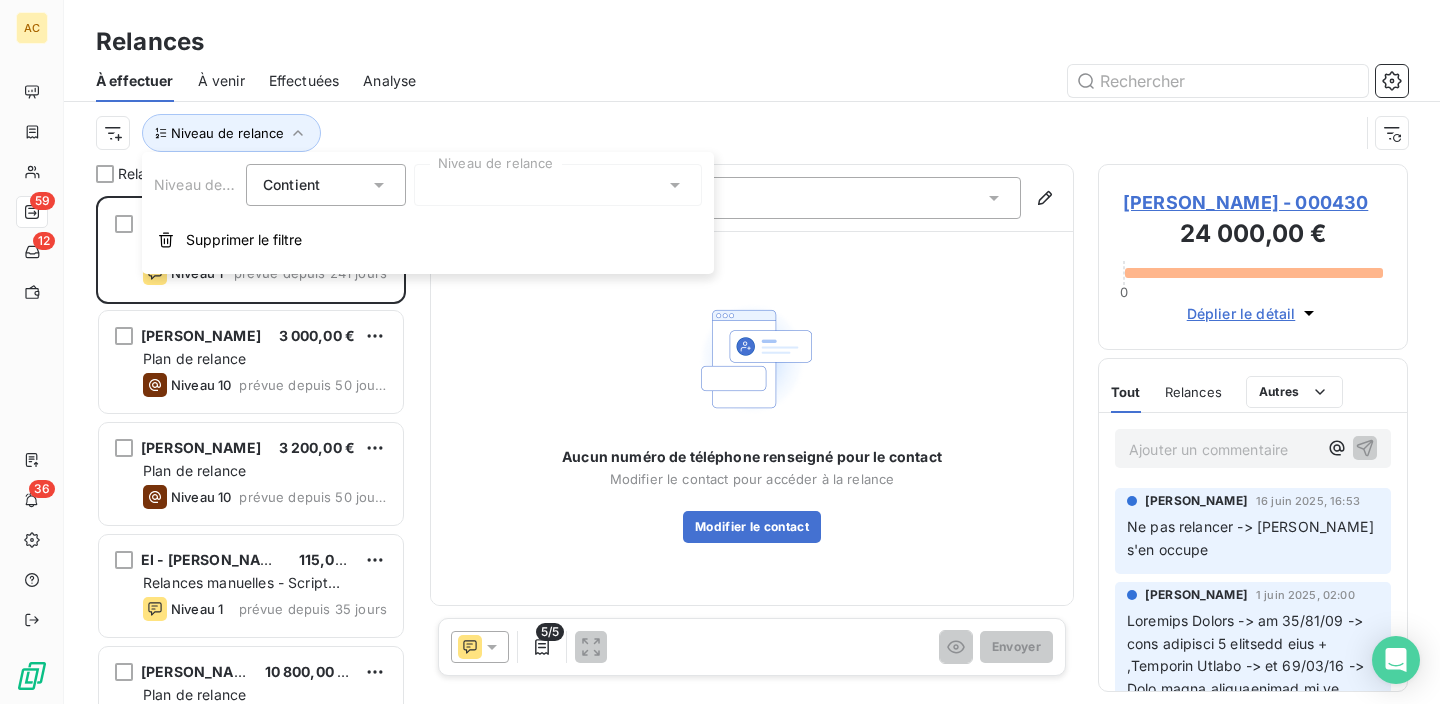 click at bounding box center (558, 185) 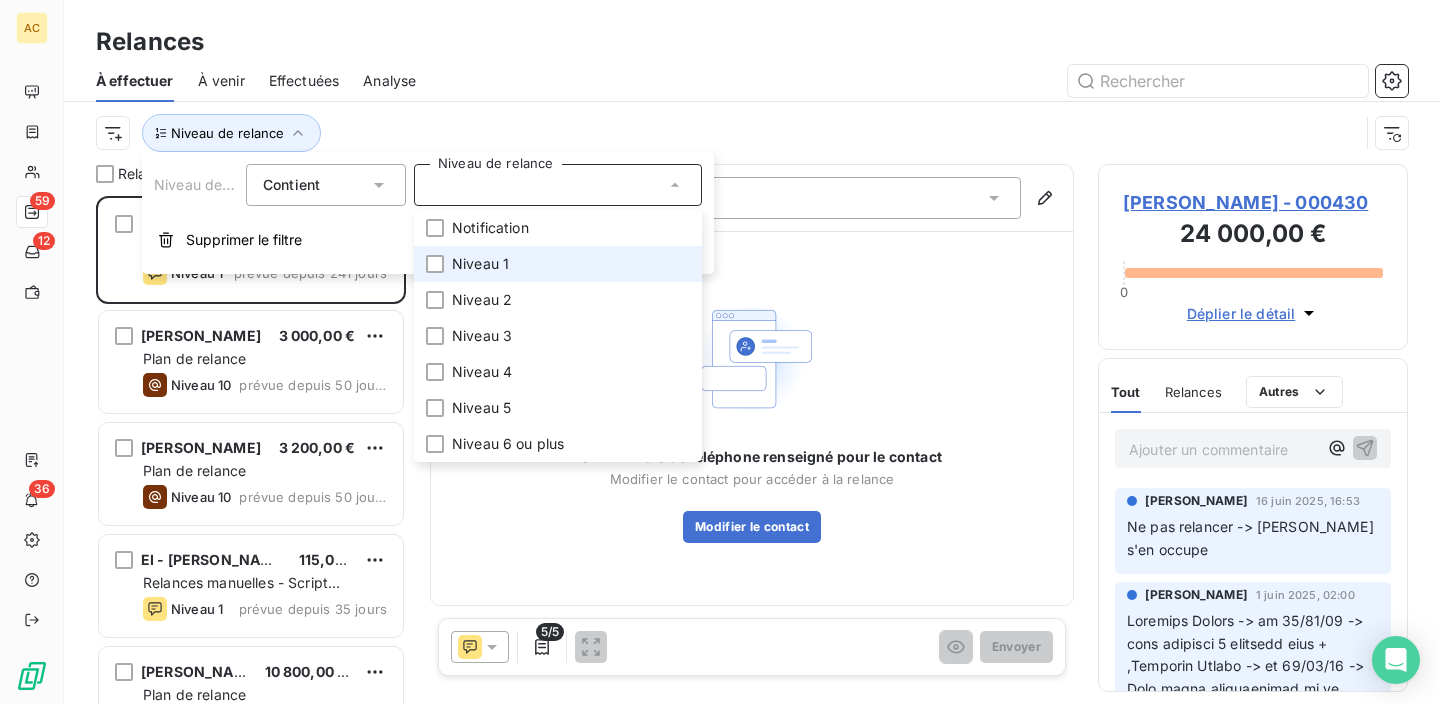 click on "Niveau 1" at bounding box center [480, 264] 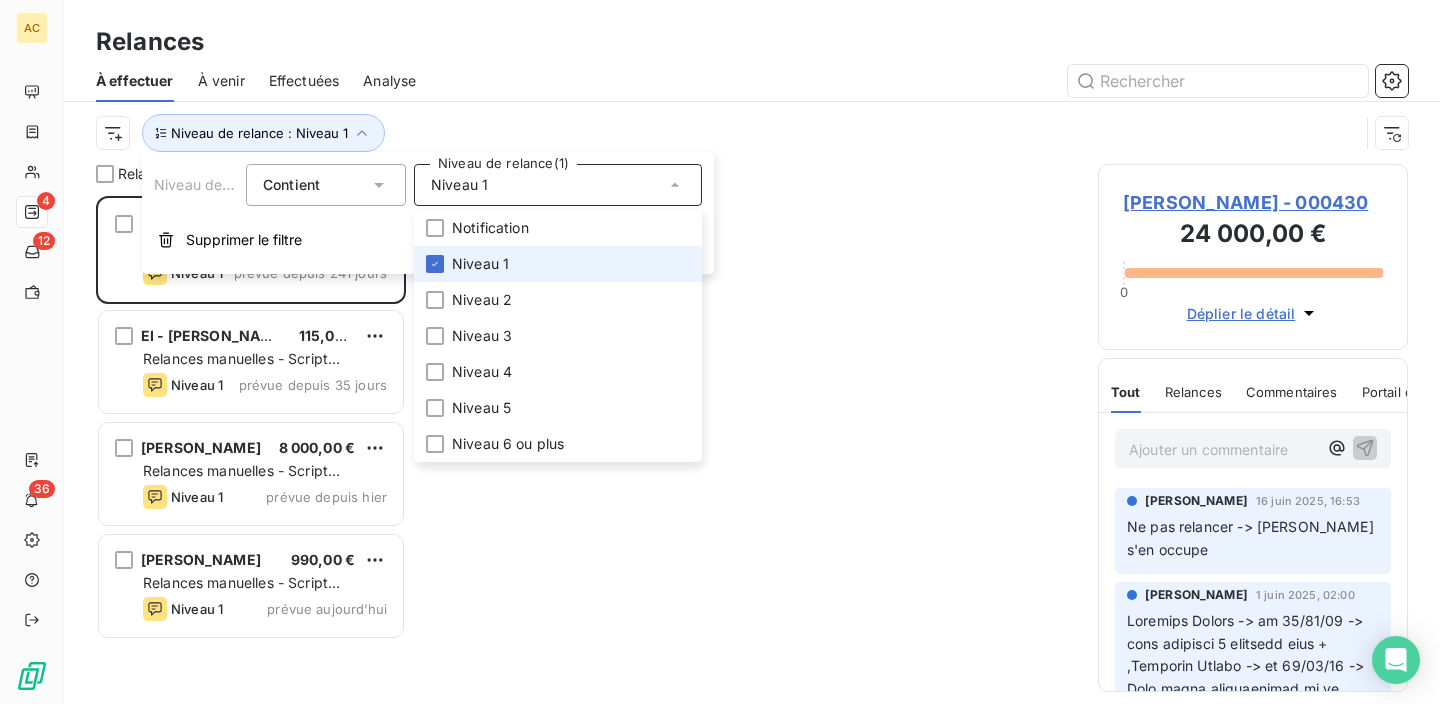 scroll, scrollTop: 0, scrollLeft: 0, axis: both 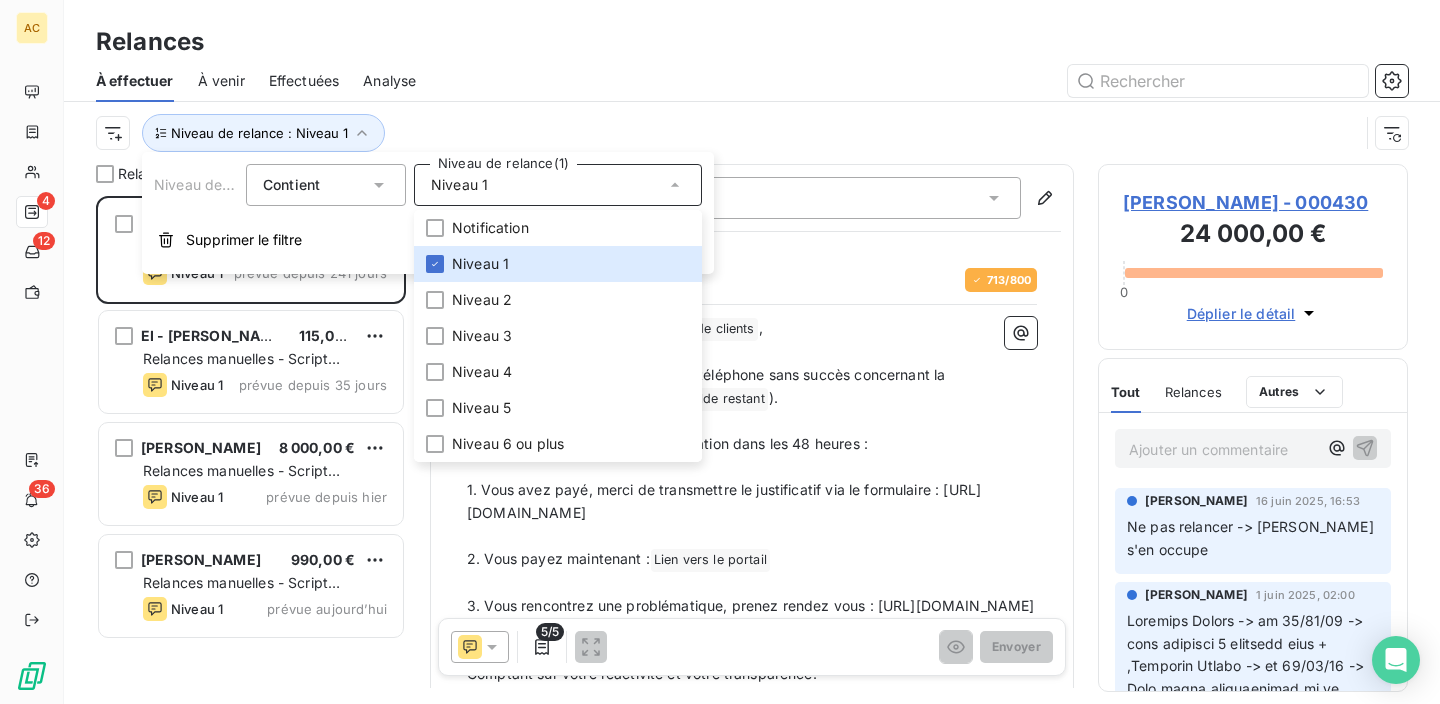 click on "Niveau de relance  : Niveau 1" at bounding box center (727, 133) 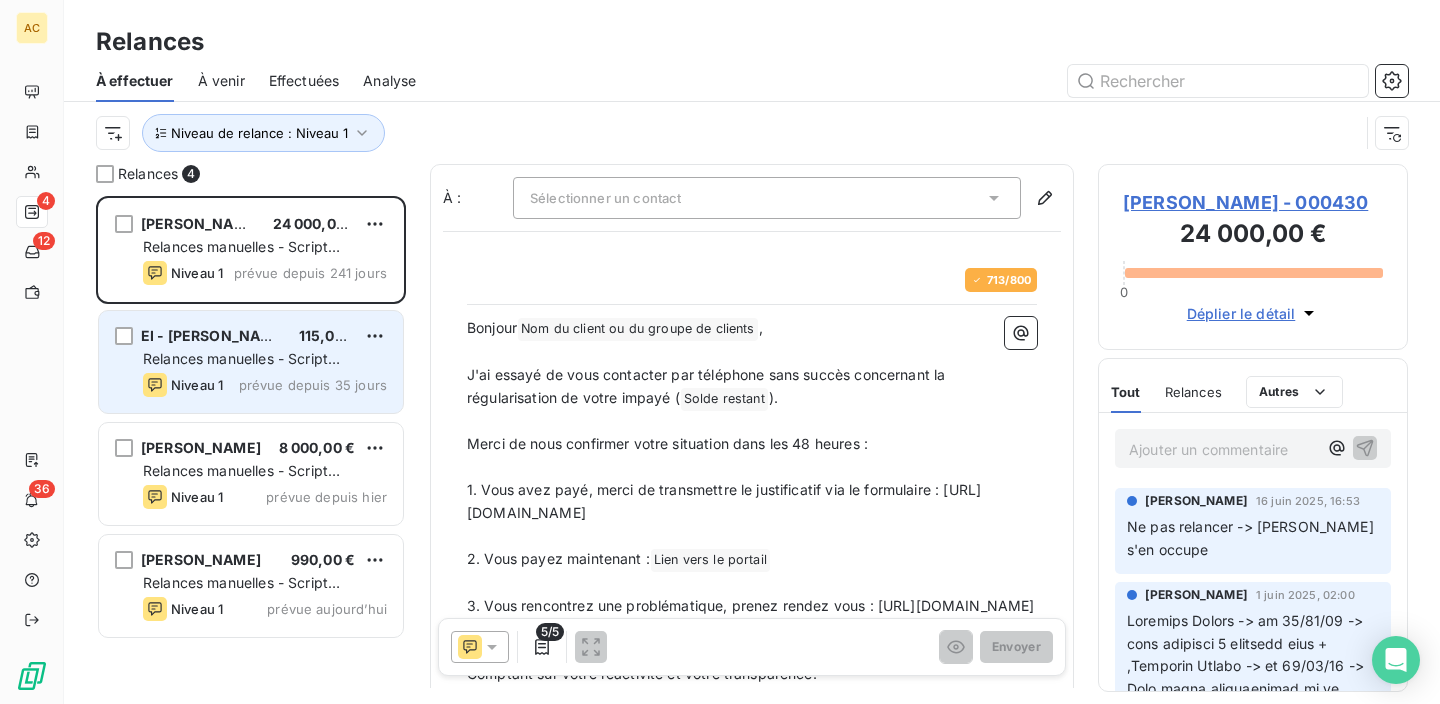 click on "Relances manuelles - Script spécifiques" at bounding box center [241, 368] 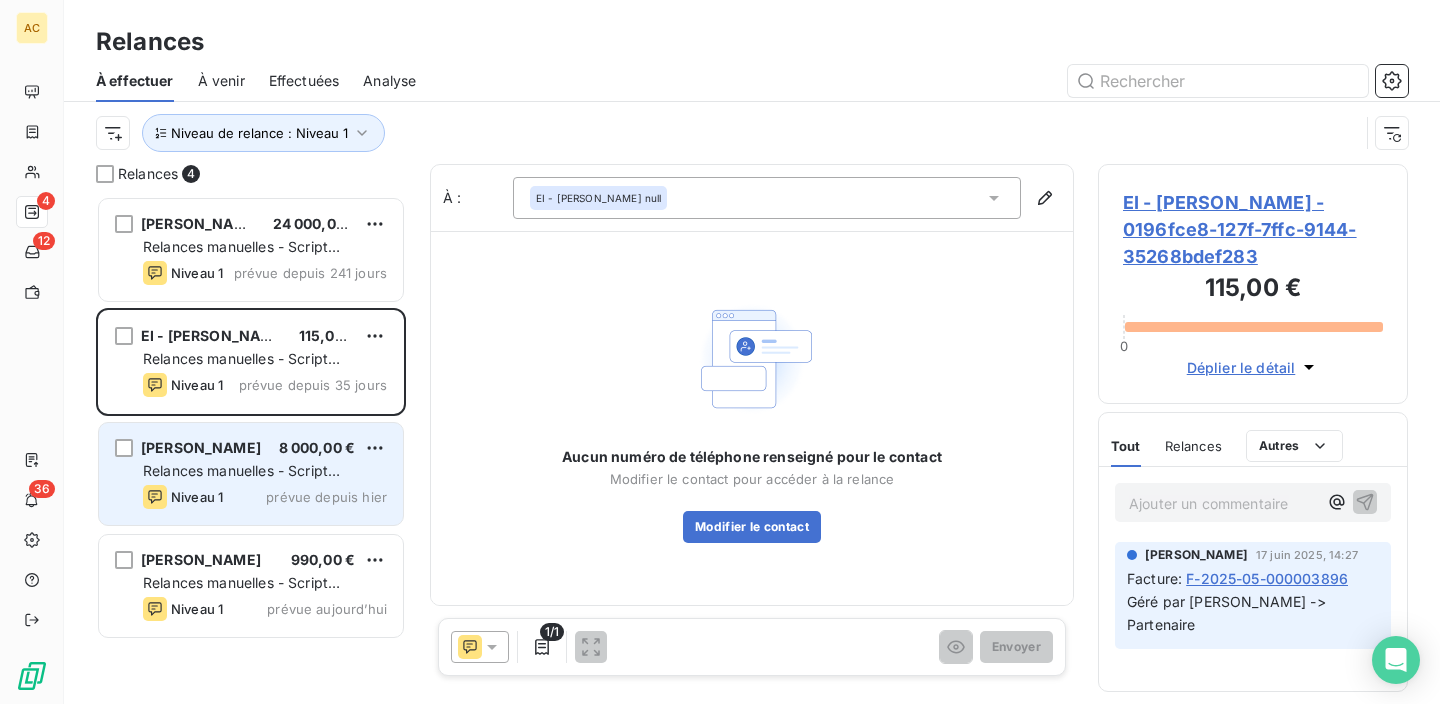 click on "Relances manuelles - Script spécifiques" at bounding box center (265, 471) 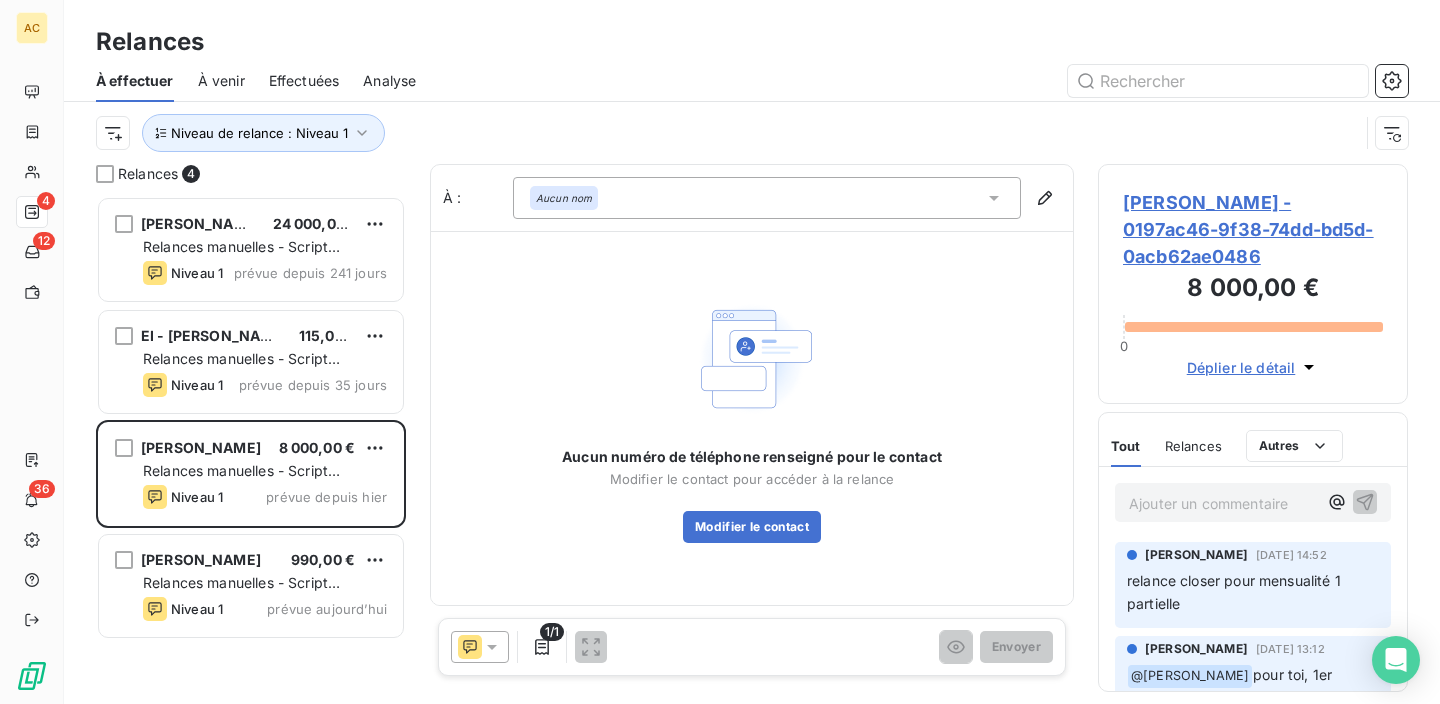 click on "Aucun numéro de téléphone renseigné pour le contact Modifier le contact pour accéder à la relance Modifier le contact" at bounding box center [752, 419] 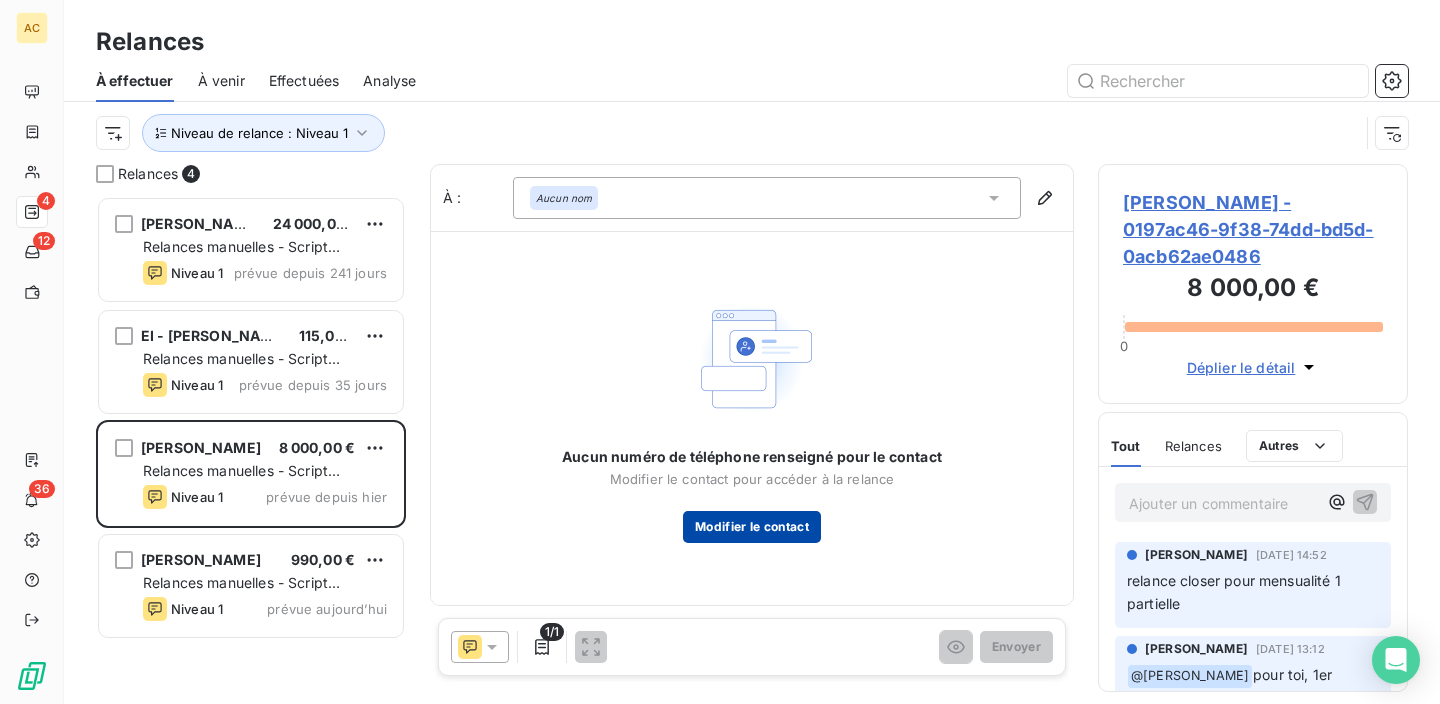 click on "Modifier le contact" at bounding box center [752, 527] 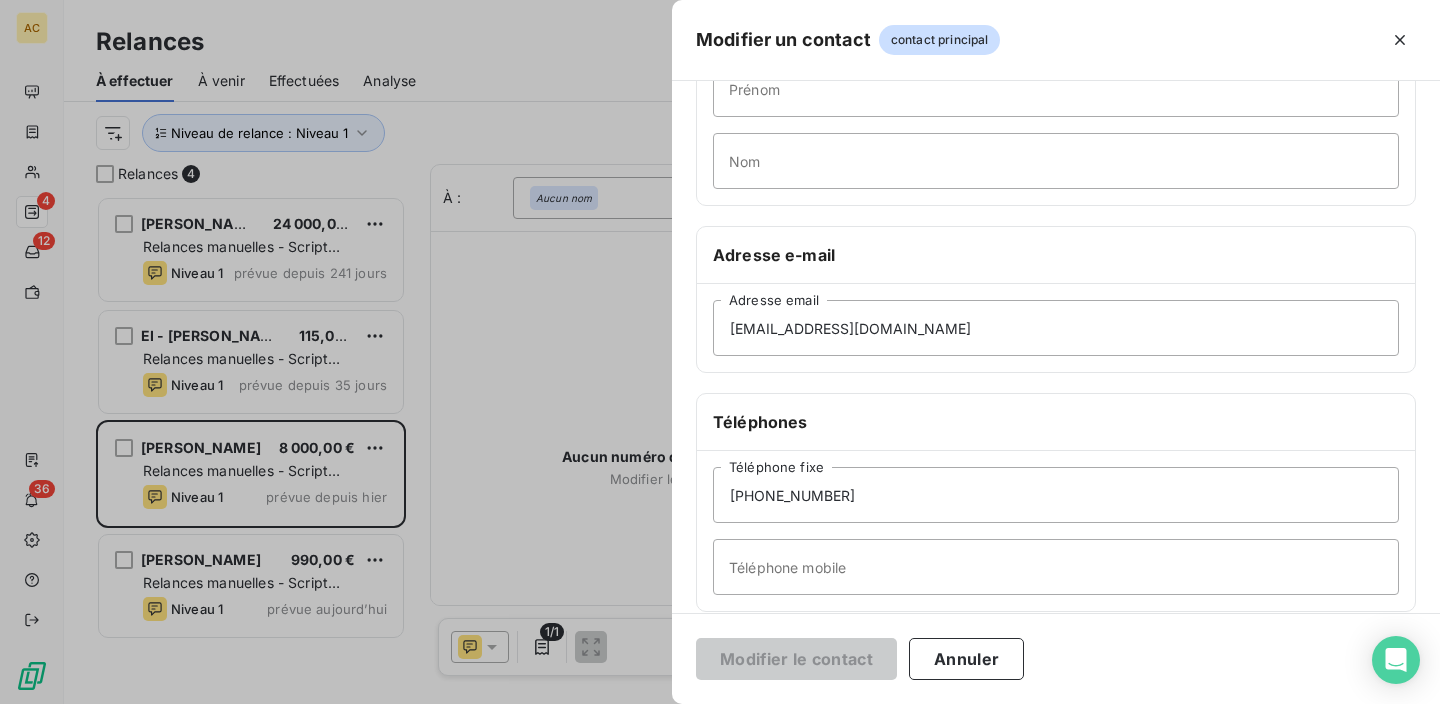 scroll, scrollTop: 380, scrollLeft: 0, axis: vertical 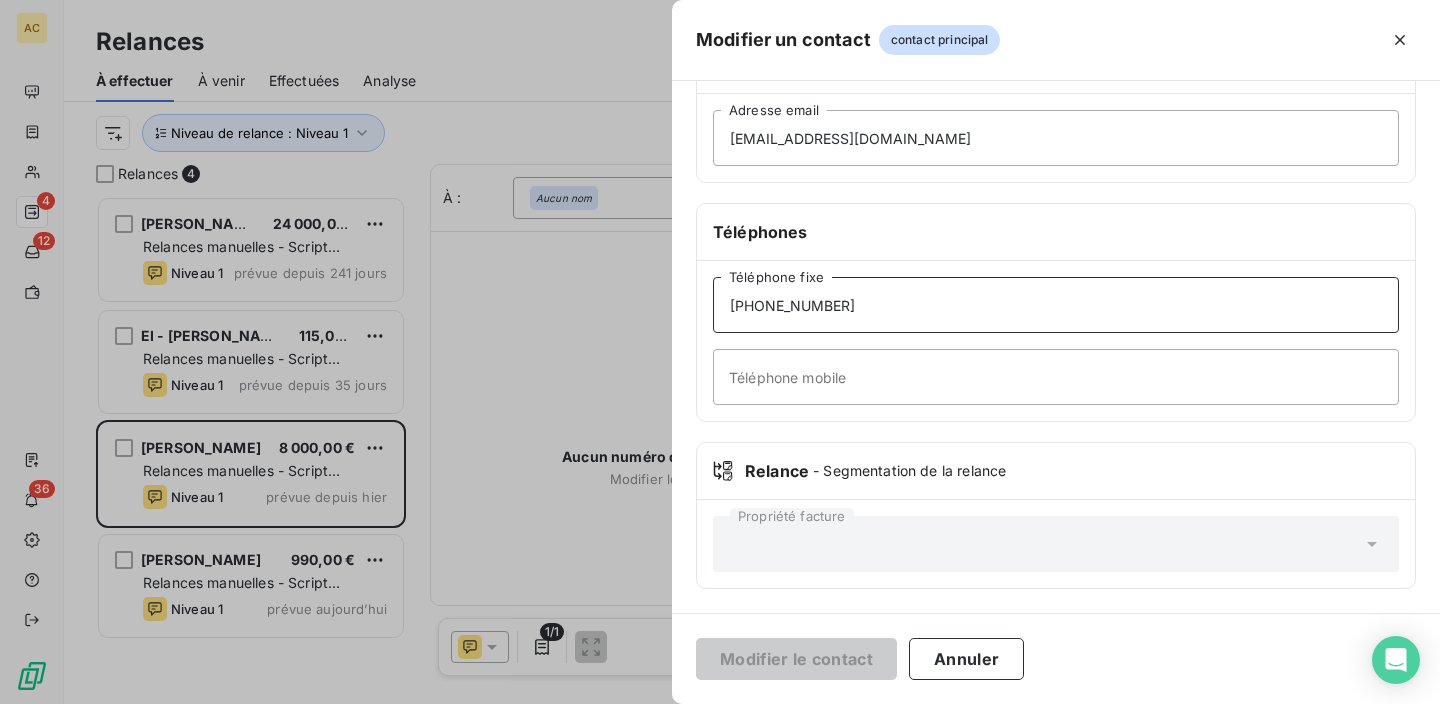 drag, startPoint x: 860, startPoint y: 303, endPoint x: 673, endPoint y: 303, distance: 187 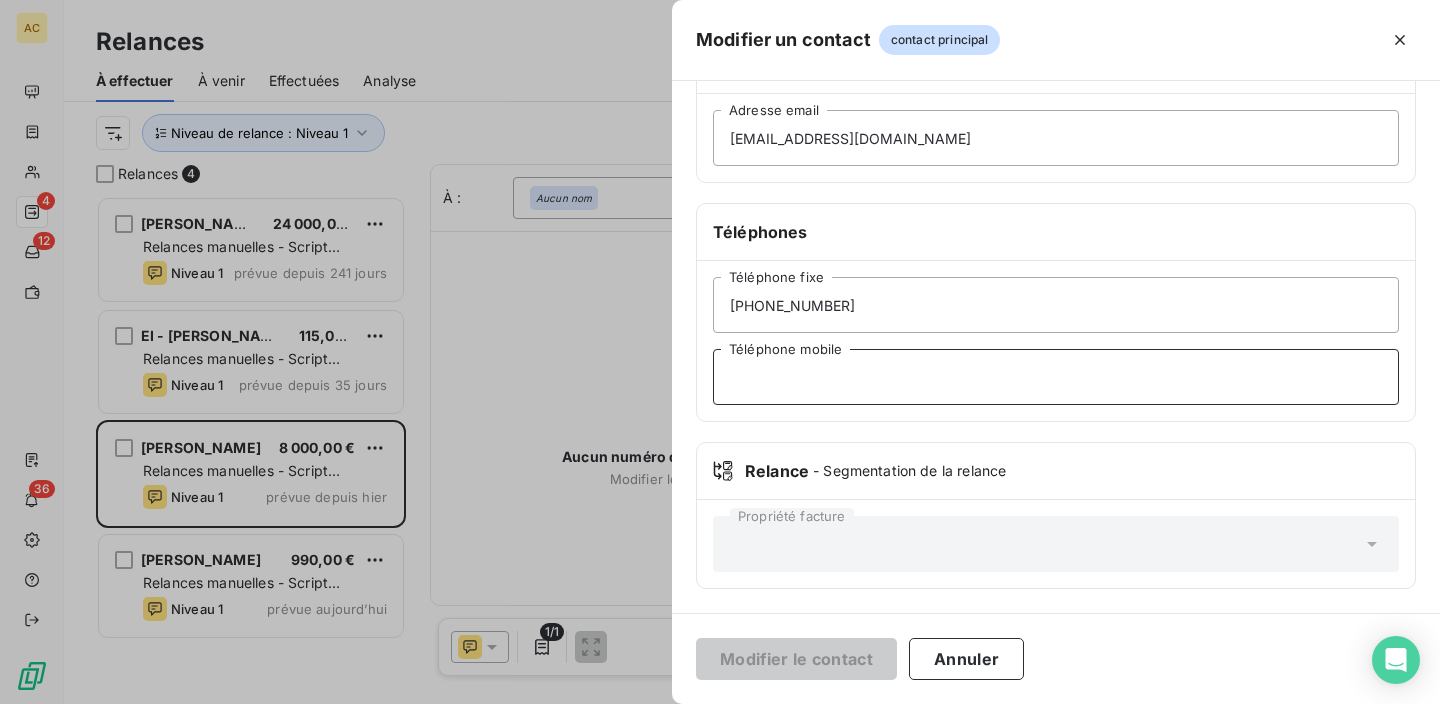 click on "Téléphone mobile" at bounding box center (1056, 377) 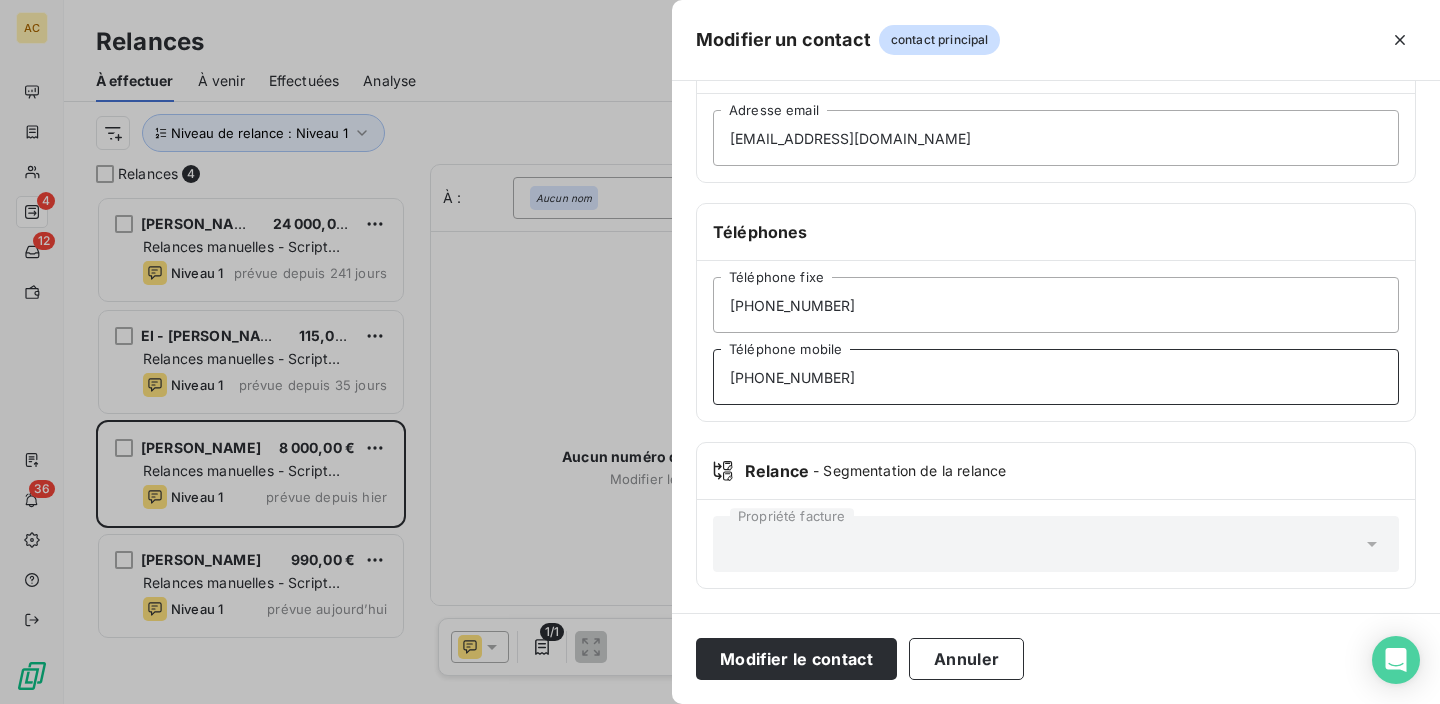 type on "[PHONE_NUMBER]" 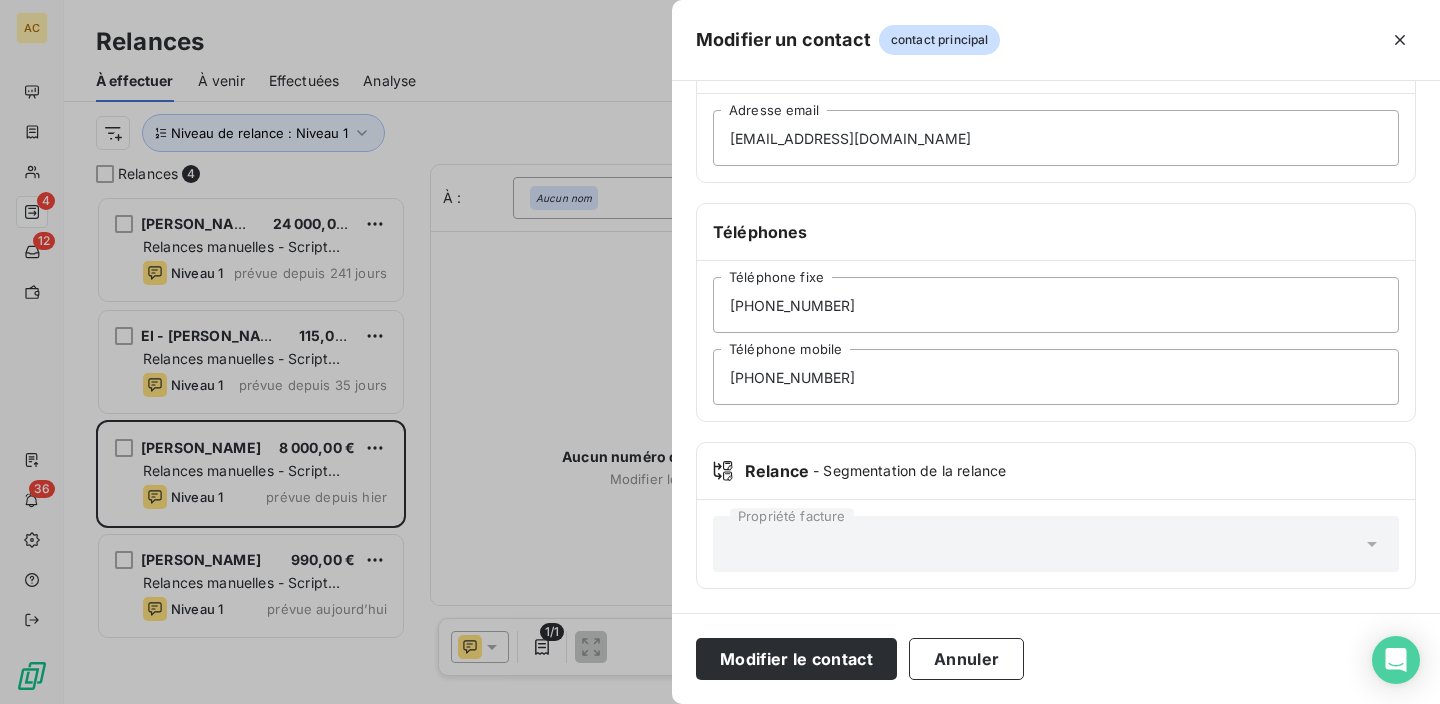 click on "Informations générales Civilité Prénom Nom Adresse e-mail [EMAIL_ADDRESS][DOMAIN_NAME] Adresse email Téléphones [PHONE_NUMBER] Téléphone fixe [PHONE_NUMBER] Téléphone mobile Relance - Segmentation de la relance Propriété facture" at bounding box center [1056, 169] 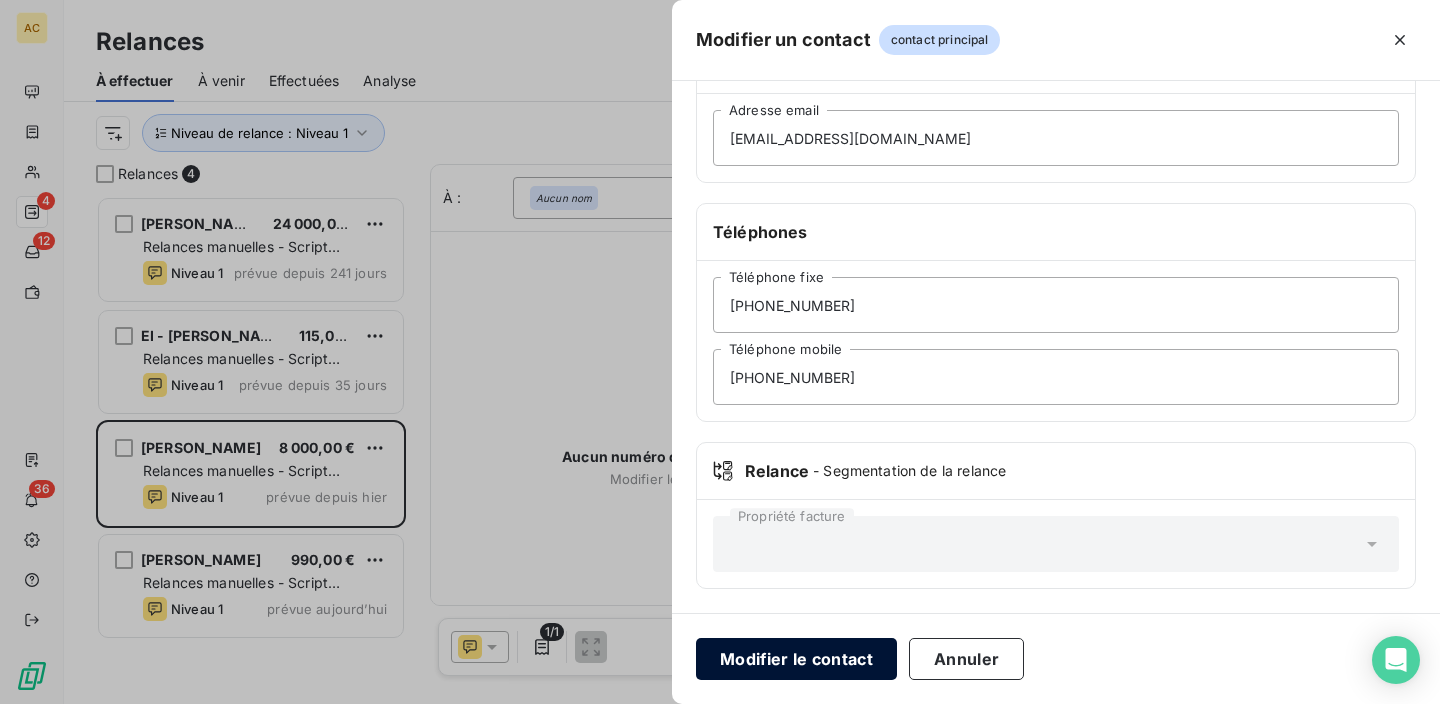 click on "Modifier le contact" at bounding box center [796, 659] 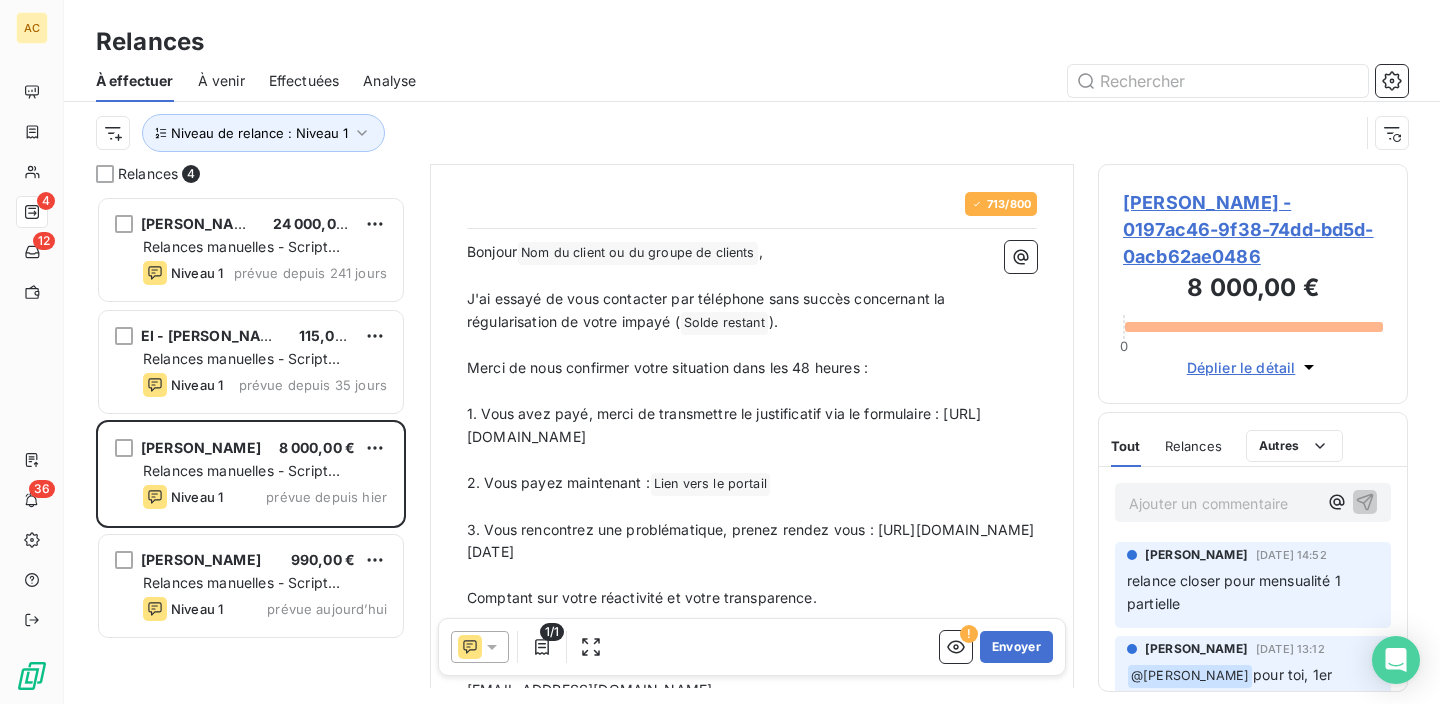 scroll, scrollTop: 81, scrollLeft: 0, axis: vertical 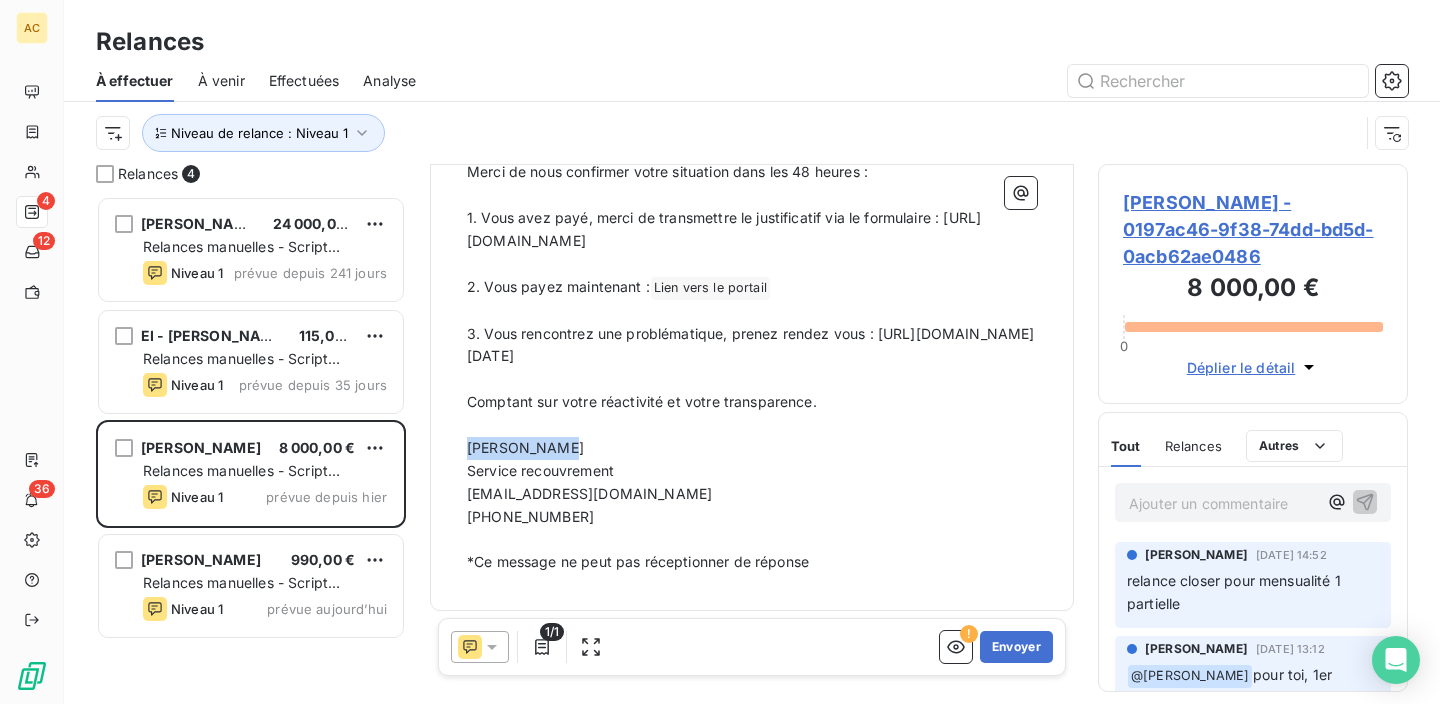 drag, startPoint x: 558, startPoint y: 471, endPoint x: 466, endPoint y: 466, distance: 92.13577 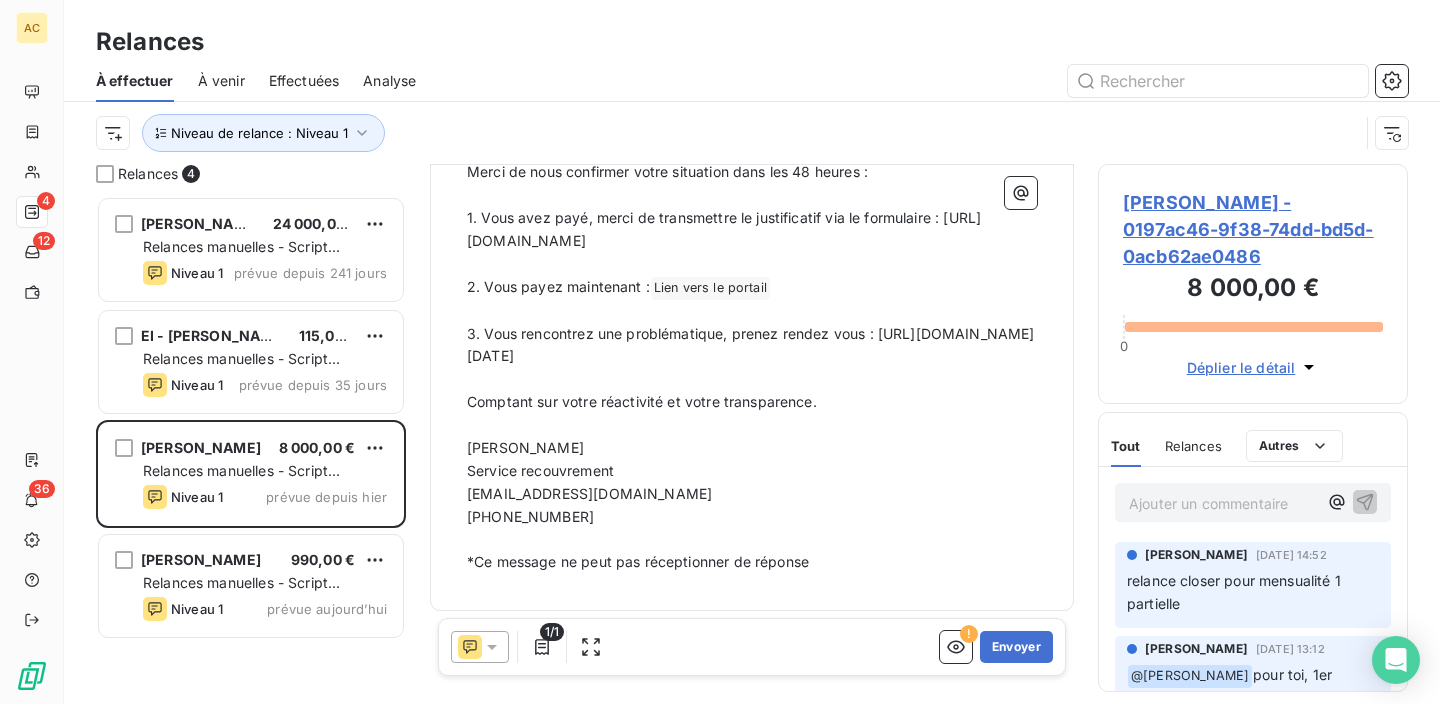 scroll, scrollTop: 301, scrollLeft: 0, axis: vertical 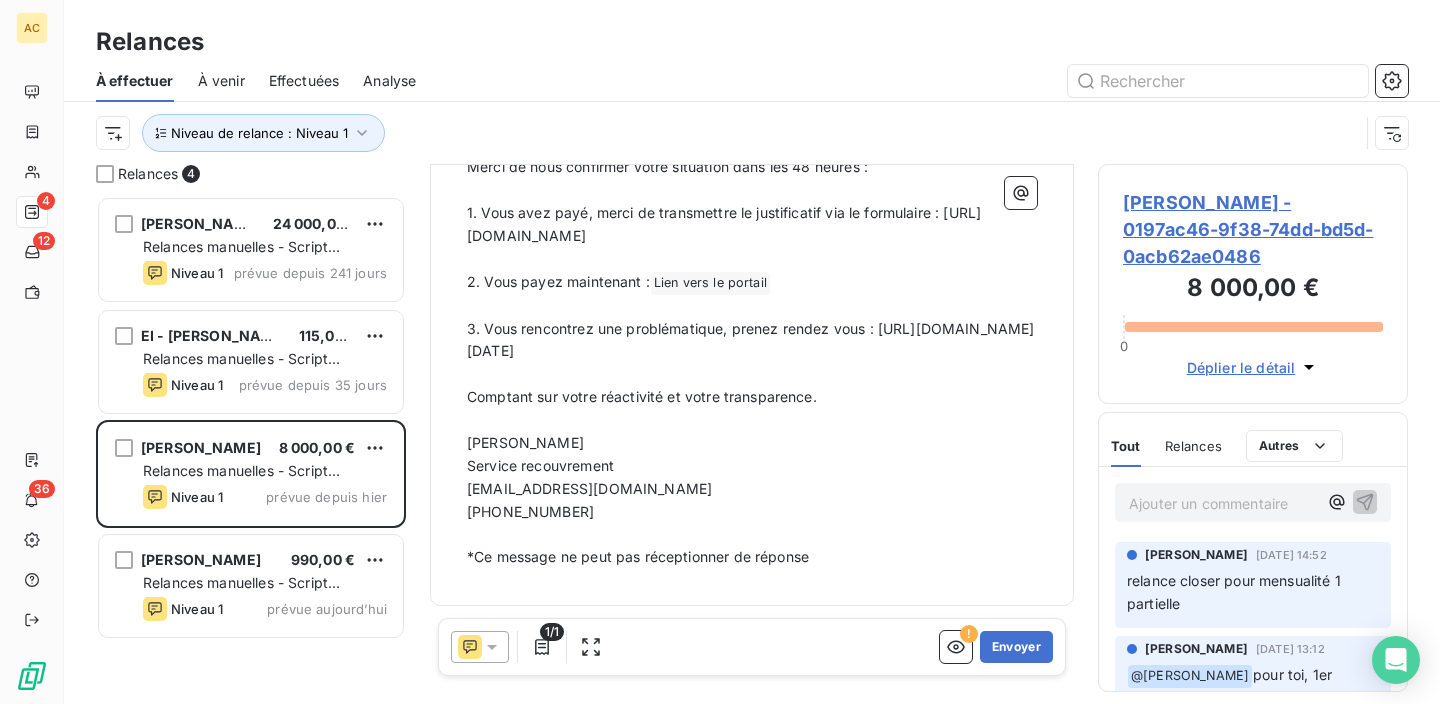 drag, startPoint x: 597, startPoint y: 508, endPoint x: 519, endPoint y: 514, distance: 78.23043 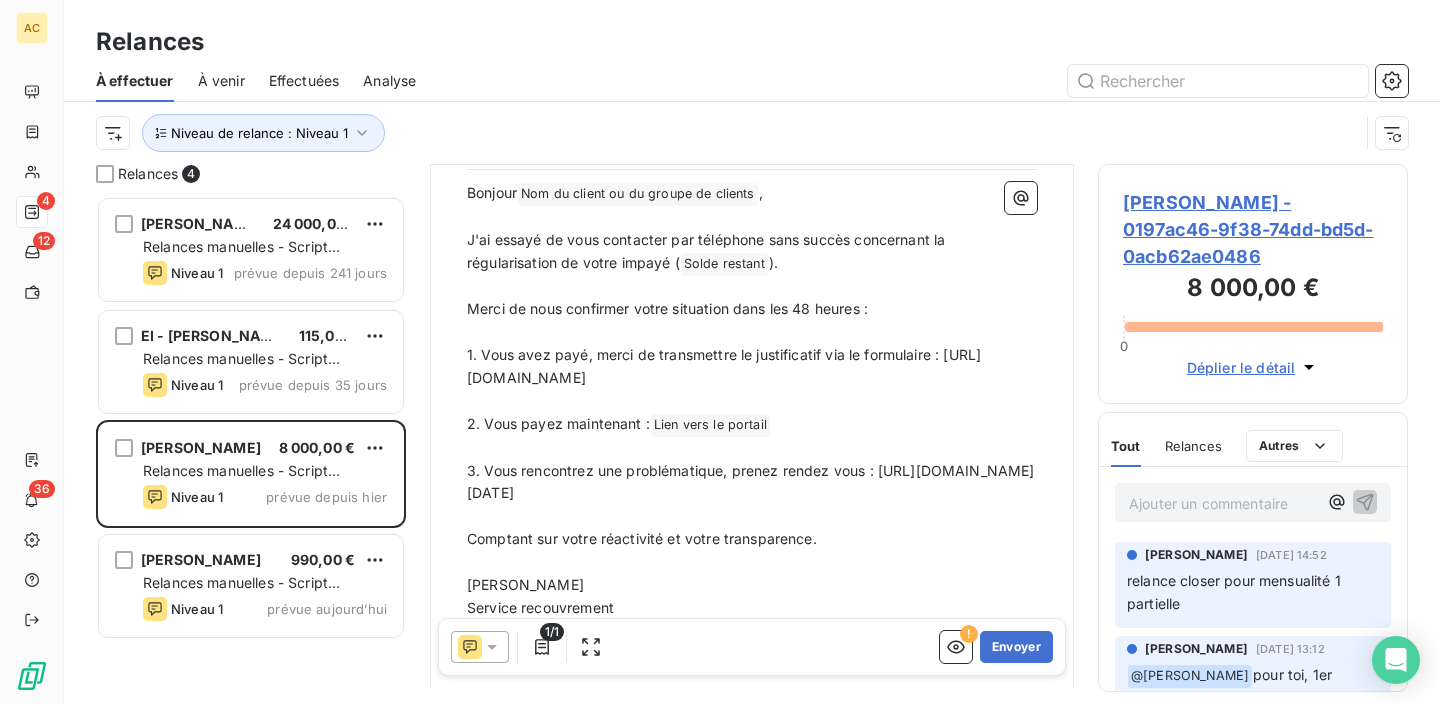 scroll, scrollTop: 0, scrollLeft: 0, axis: both 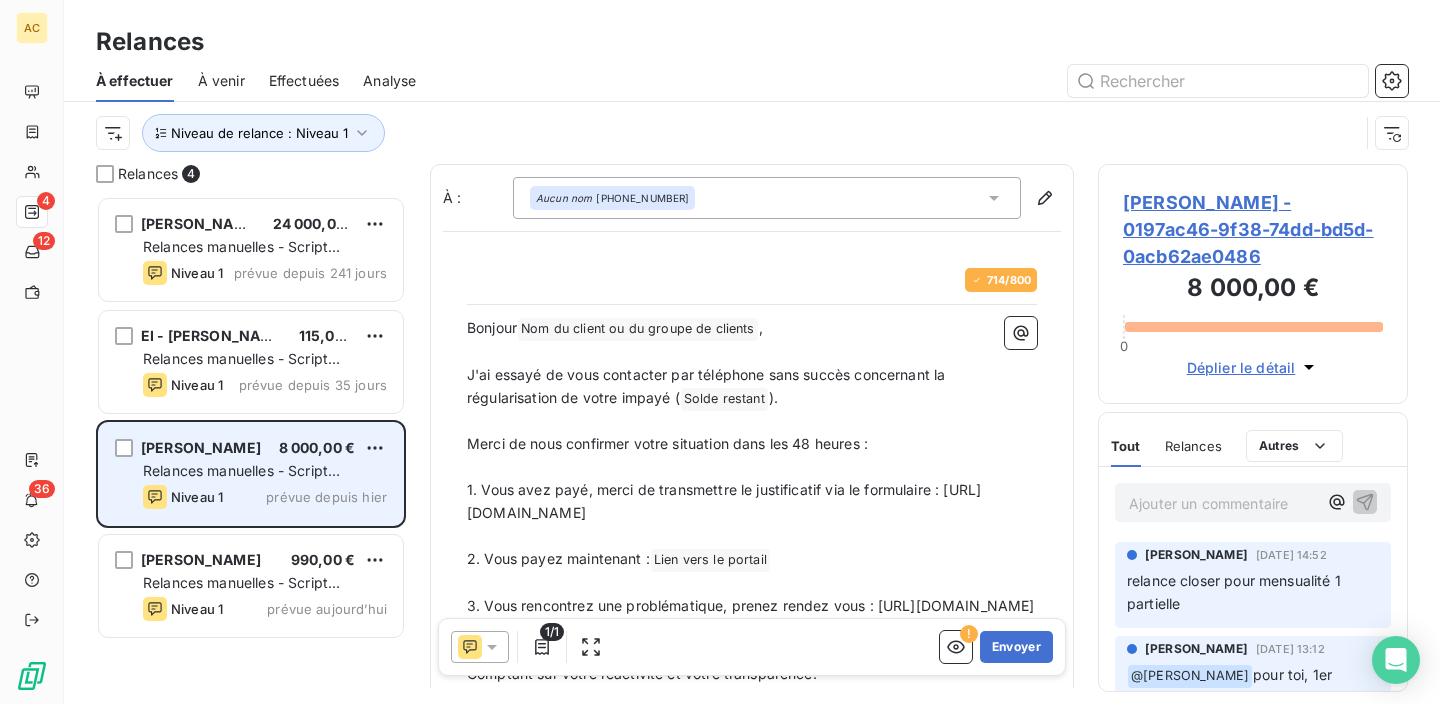 click on "Relances manuelles - Script spécifiques" at bounding box center (241, 480) 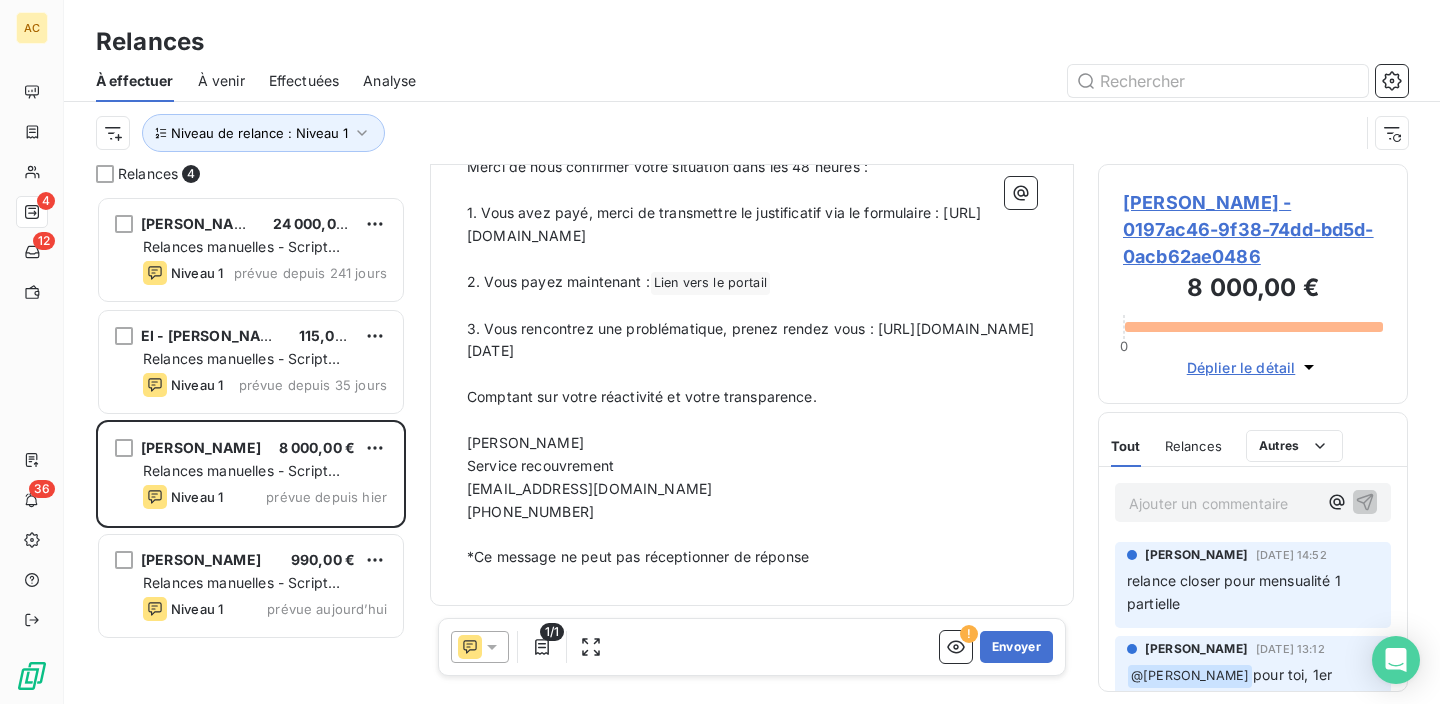 scroll, scrollTop: 0, scrollLeft: 0, axis: both 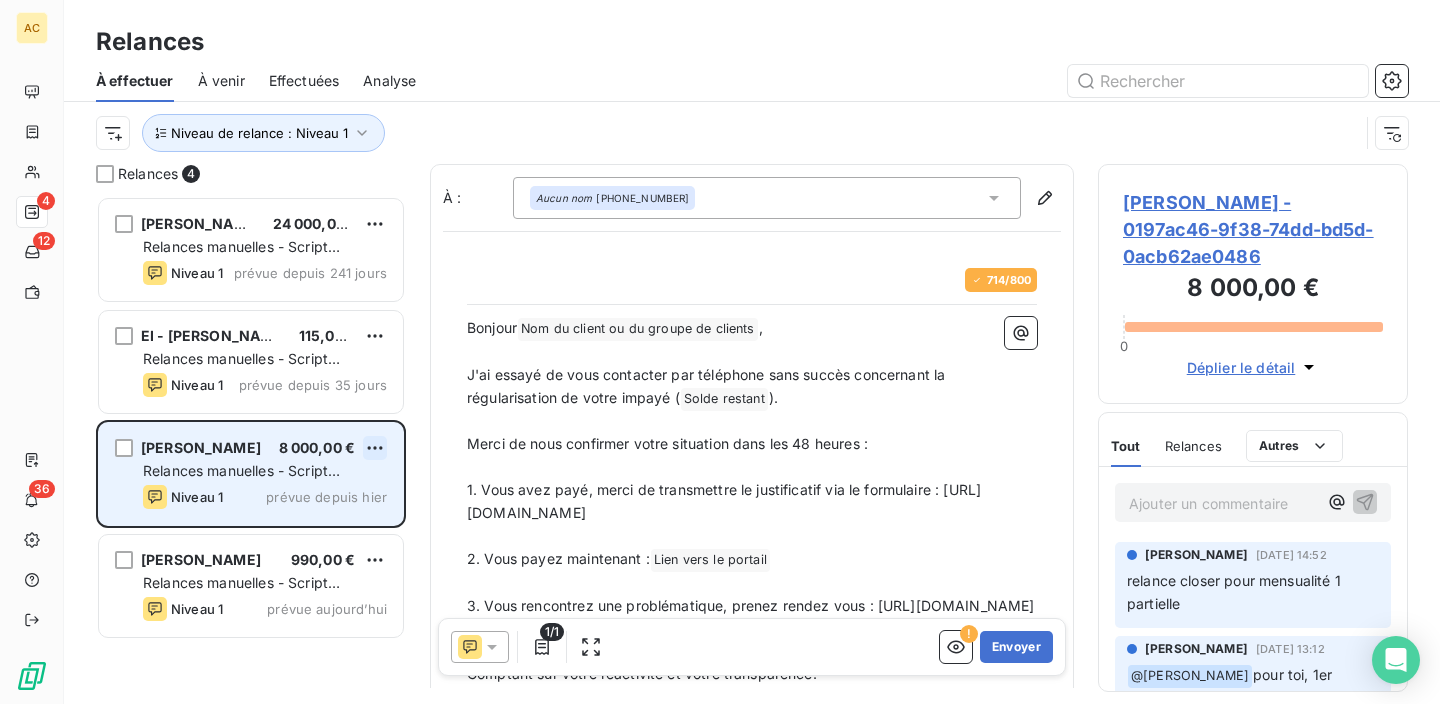 click on "AC 4 12 36 Relances À effectuer À venir Effectuées Analyse Niveau de relance  : Niveau 1  Relances 4 [PERSON_NAME] 24 000,00 € Relances manuelles - Script spécifiques Niveau 1 prévue depuis 241 jours EI - [PERSON_NAME] 115,00 € Relances manuelles - Script spécifiques Niveau 1 prévue depuis 35 jours [PERSON_NAME] 8 000,00 € Relances manuelles - Script spécifiques Niveau 1 prévue depuis [DATE] [PERSON_NAME] 990,00 € Relances manuelles - Script spécifiques Niveau 1 prévue [DATE] À : Aucun nom   [PHONE_NUMBER] / 800 Bonjour  Nom du client ou du groupe de clients ﻿ , ﻿ J'ai essayé de vous contacter par téléphone sans succès concernant la régularisation de votre impayé ( Solde restant ﻿ ).  ﻿ Merci de nous confirmer votre situation dans les 48 heures : ﻿ 1. Vous avez payé, merci de transmettre le justificatif via le formulaire : [URL][DOMAIN_NAME] ﻿ 2. Vous payez maintenant :  ﻿ ﻿ ﻿ !" at bounding box center [720, 352] 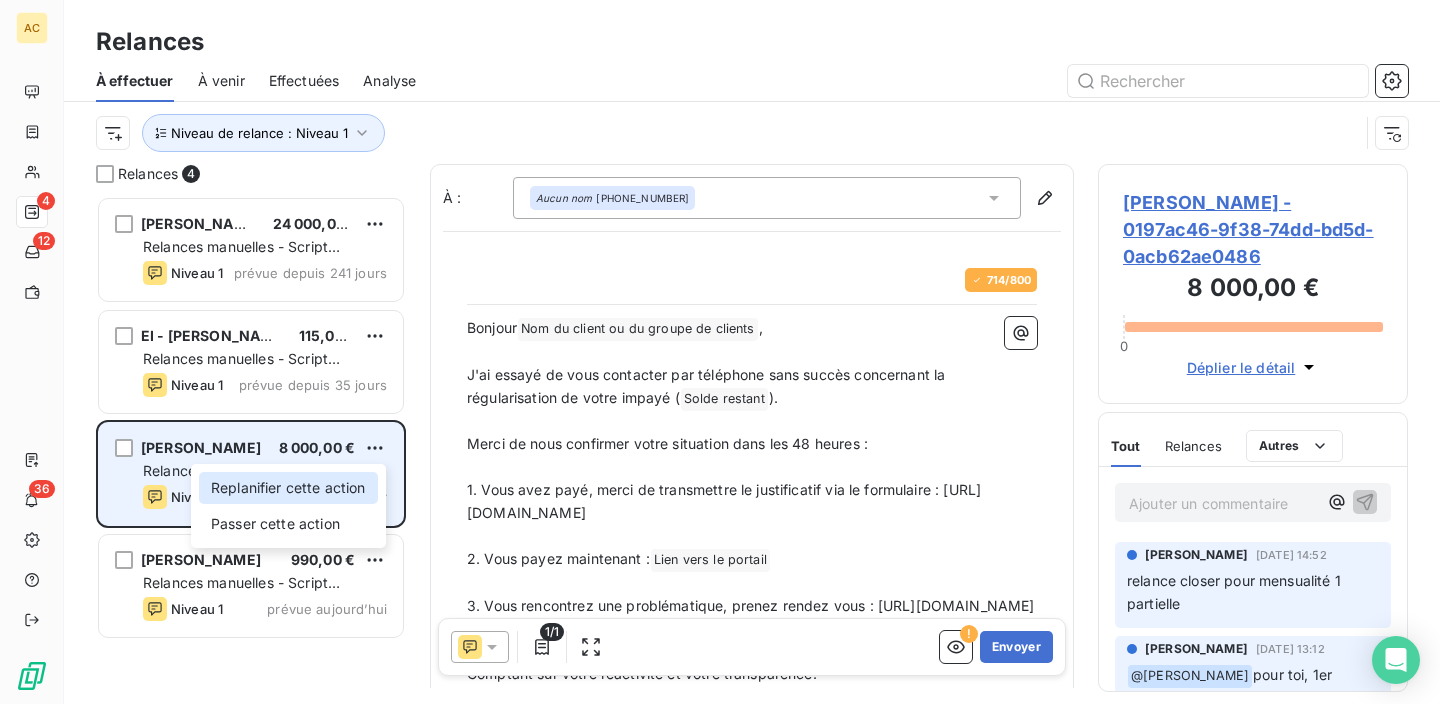 click on "Replanifier cette action" at bounding box center (288, 488) 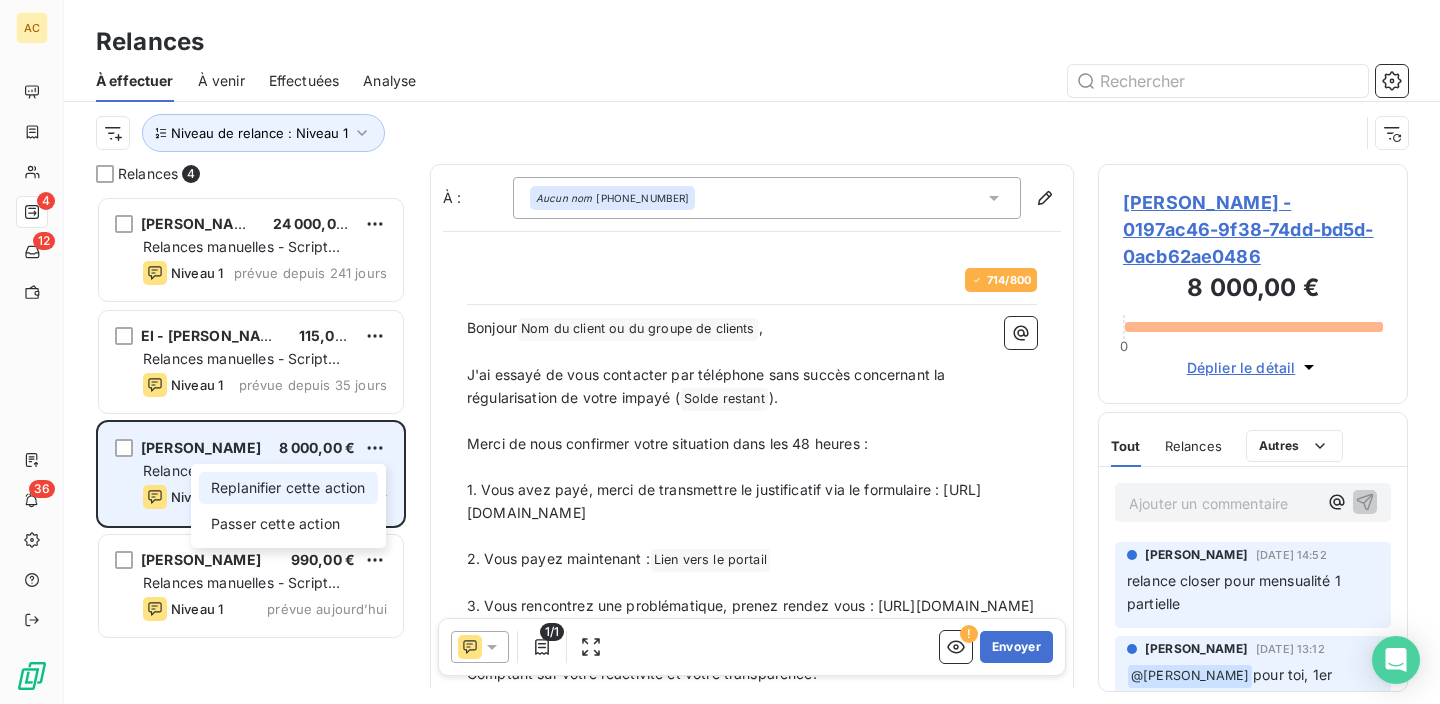 select on "6" 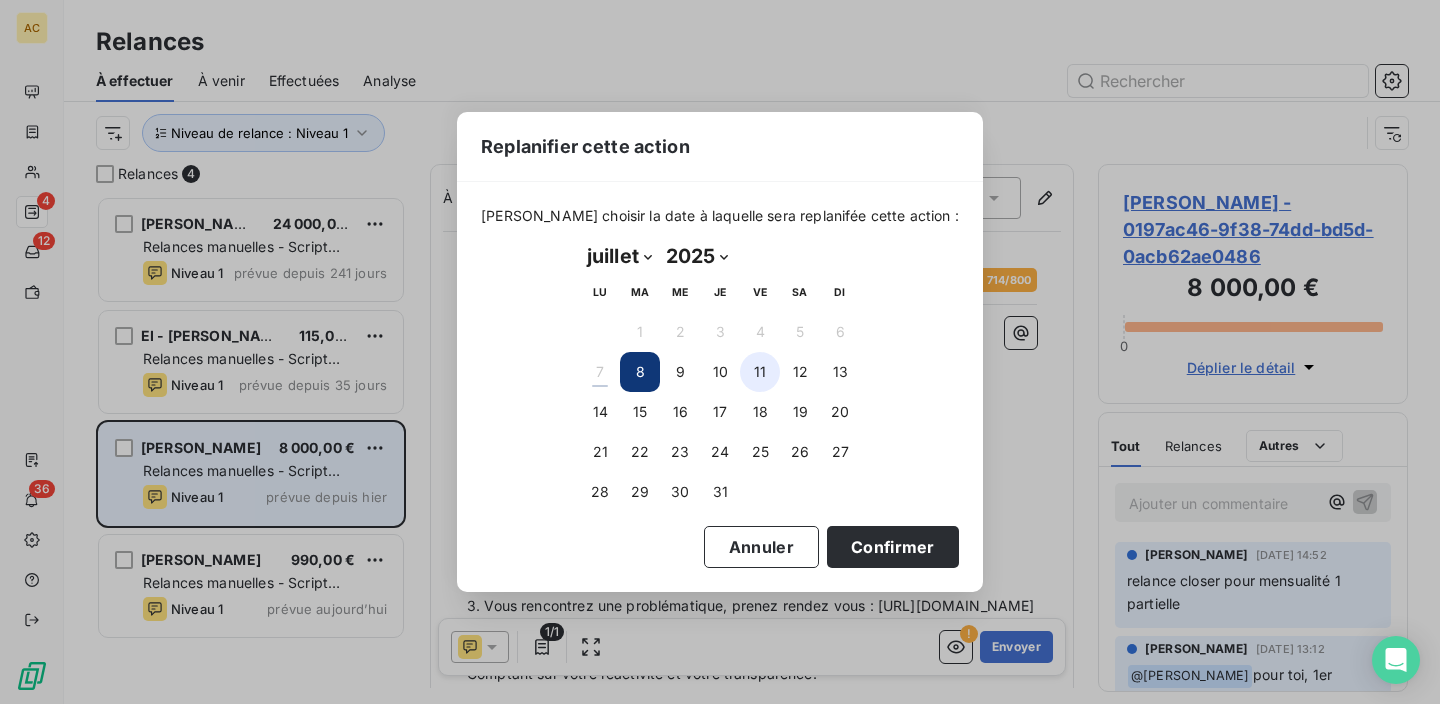 click on "11" at bounding box center (760, 372) 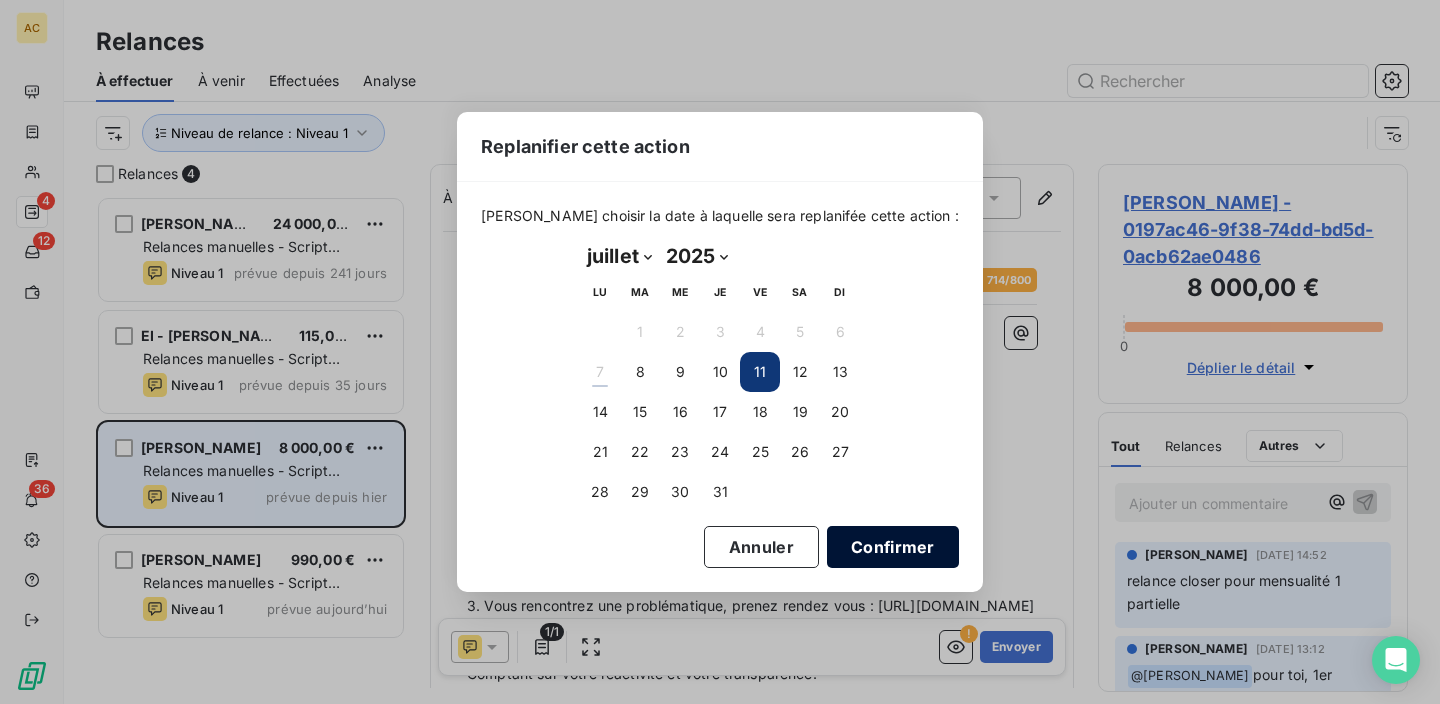 click on "Confirmer" at bounding box center [893, 547] 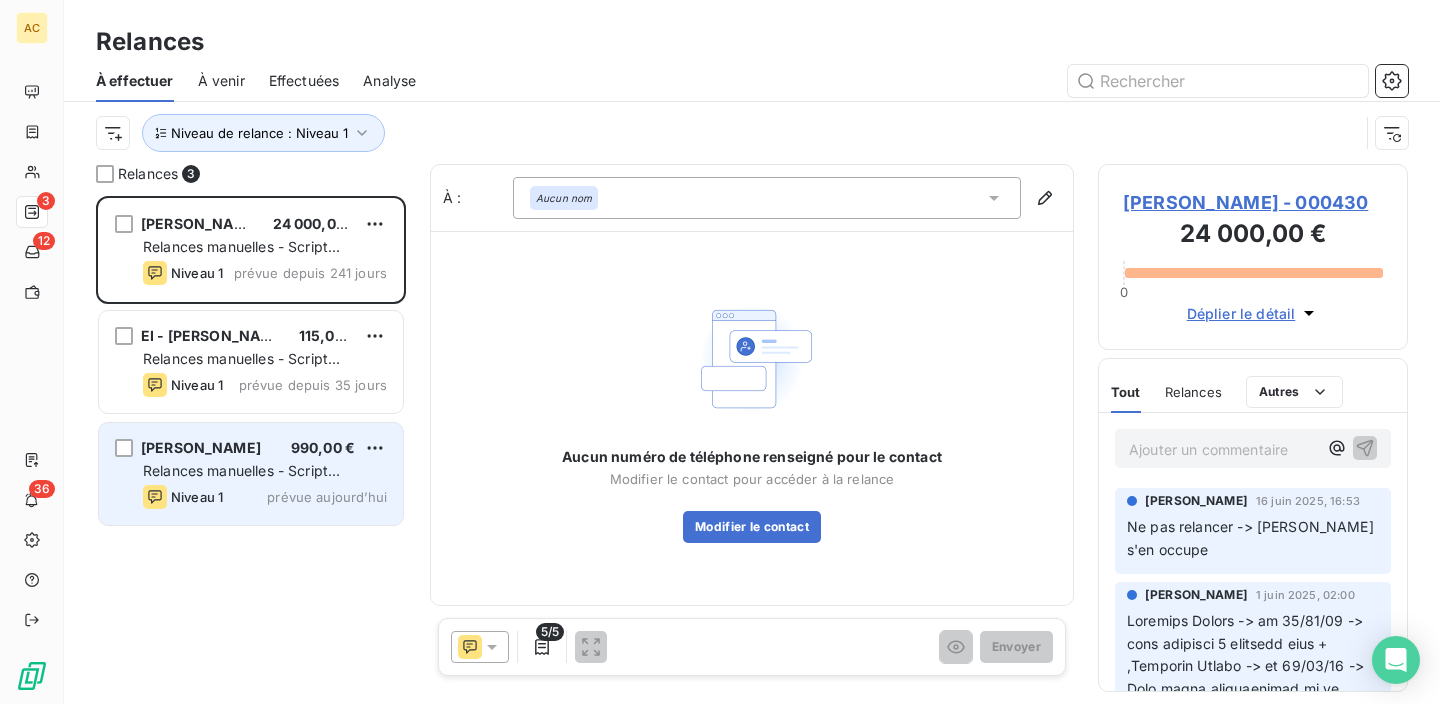 click on "Relances manuelles - Script spécifiques" at bounding box center (241, 480) 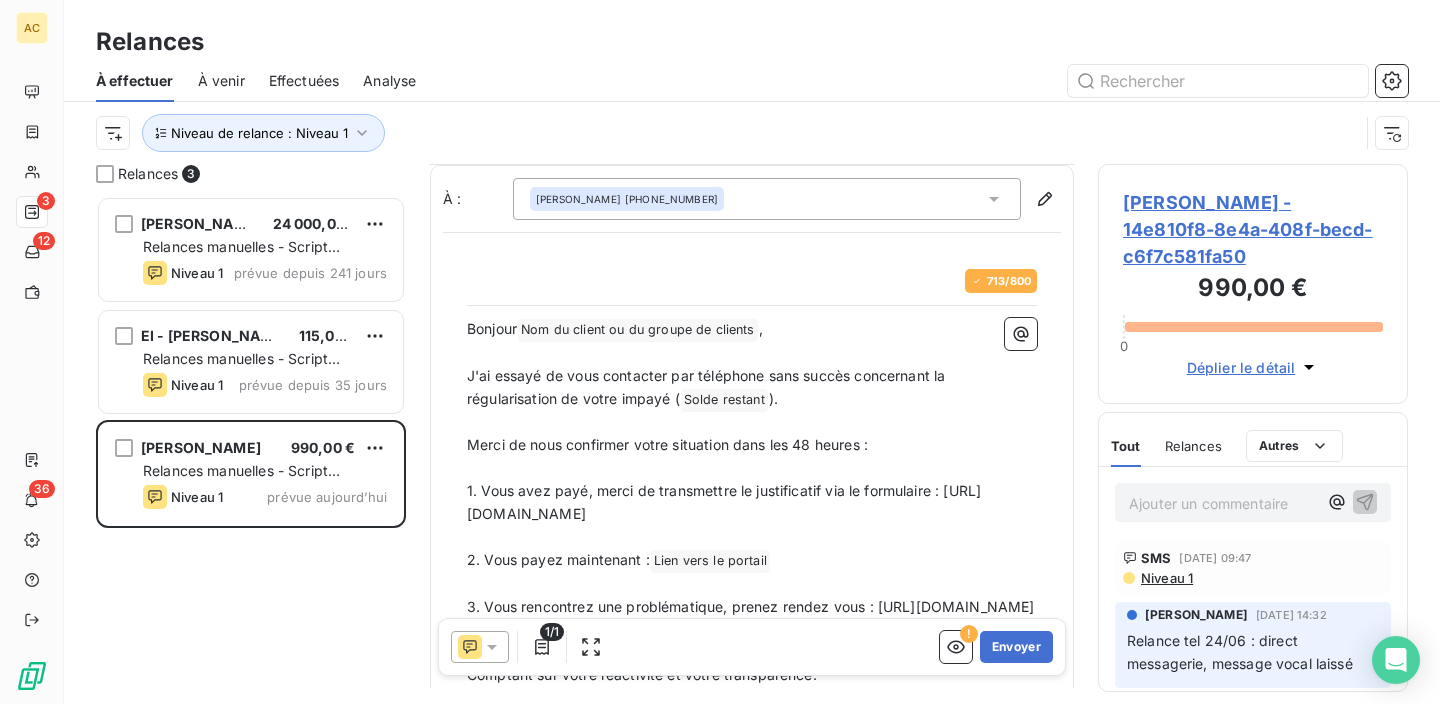 scroll, scrollTop: 64, scrollLeft: 0, axis: vertical 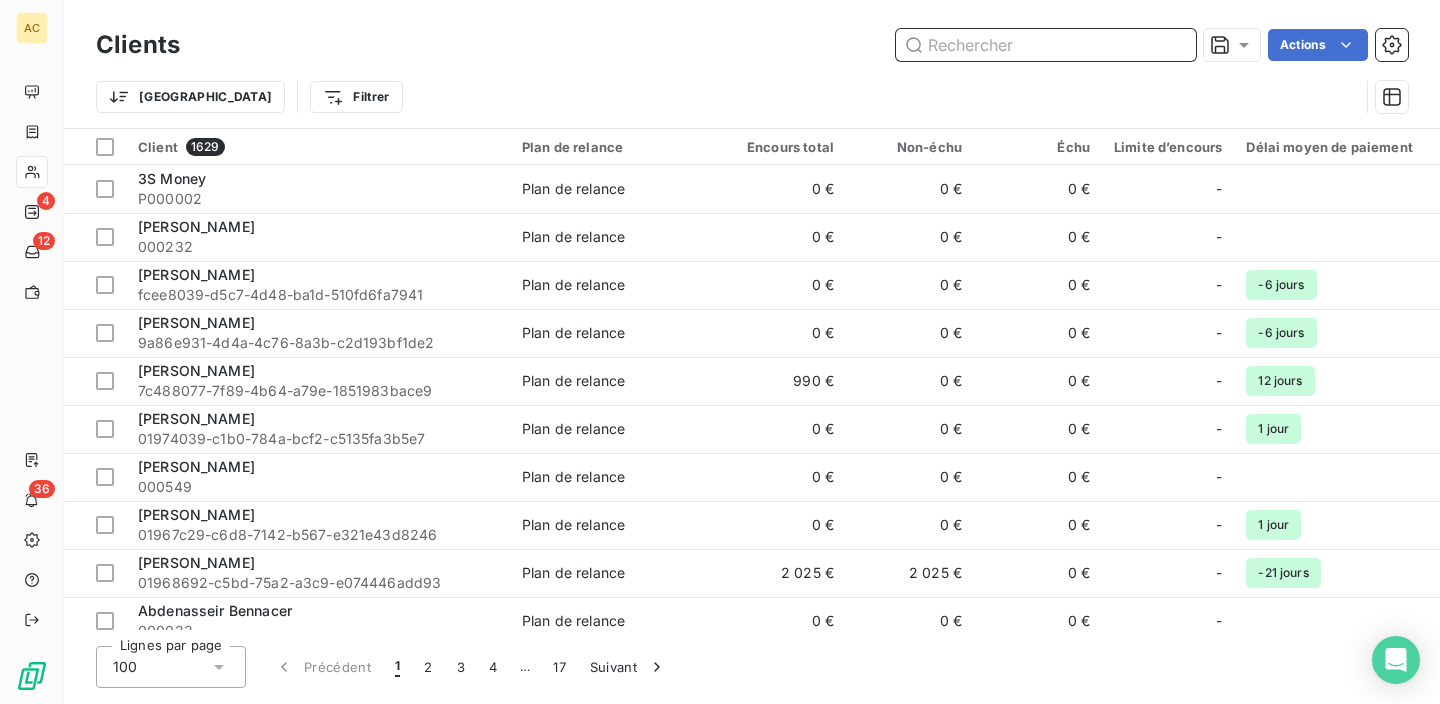 click at bounding box center [1046, 45] 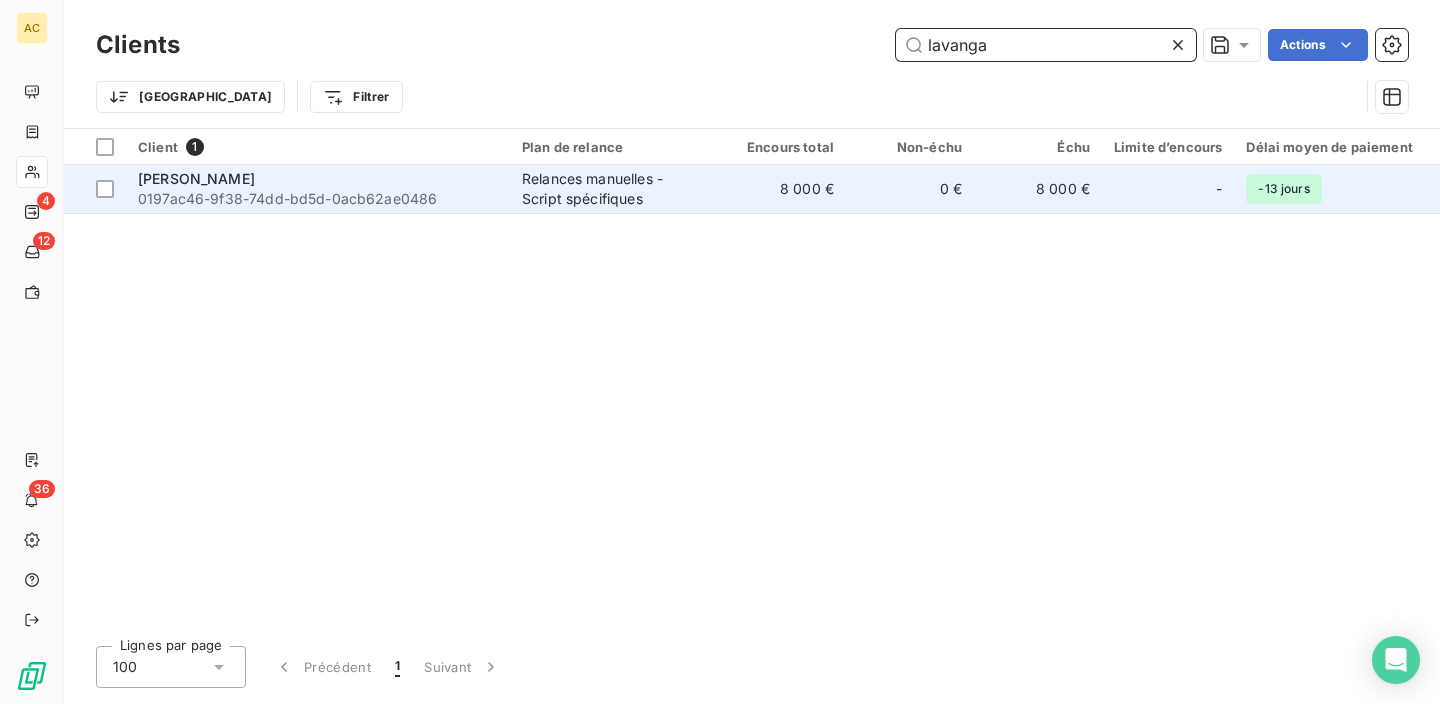 type on "lavanga" 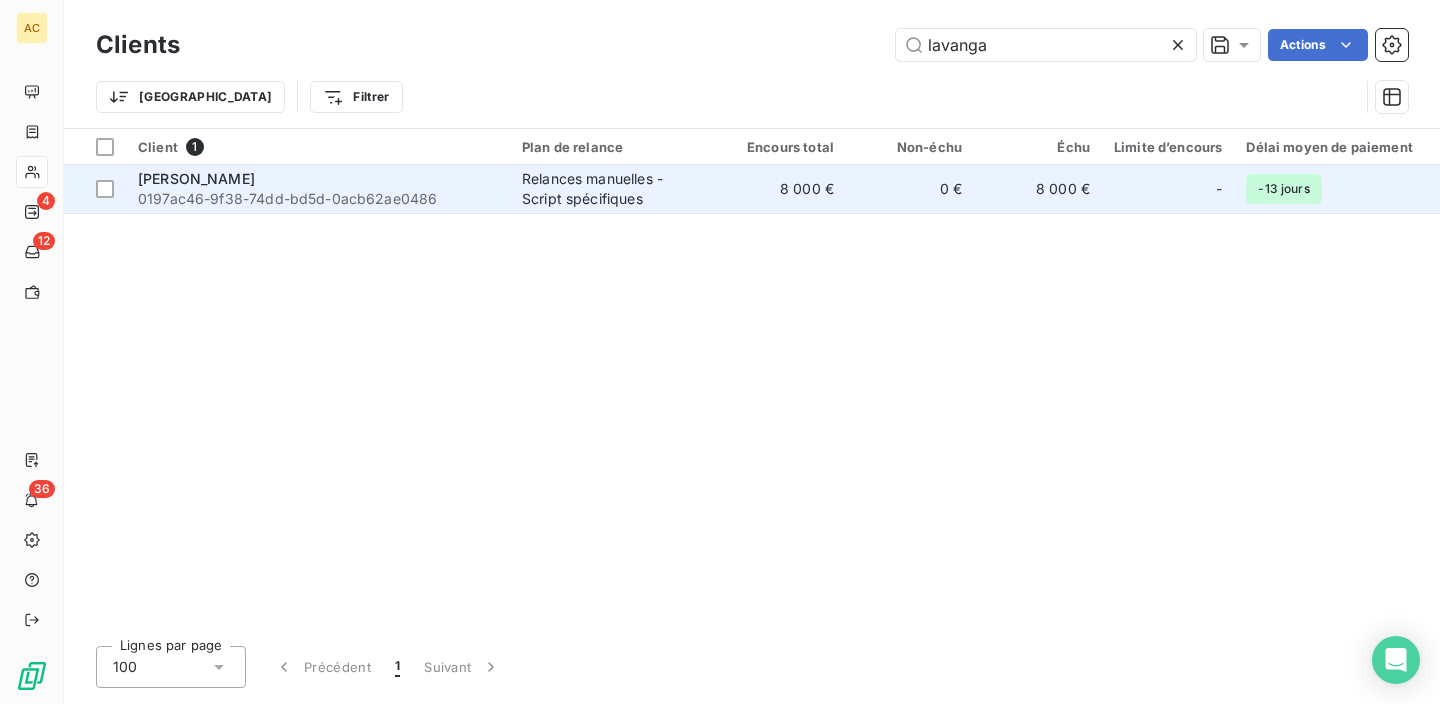 click on "0197ac46-9f38-74dd-bd5d-0acb62ae0486" at bounding box center [318, 199] 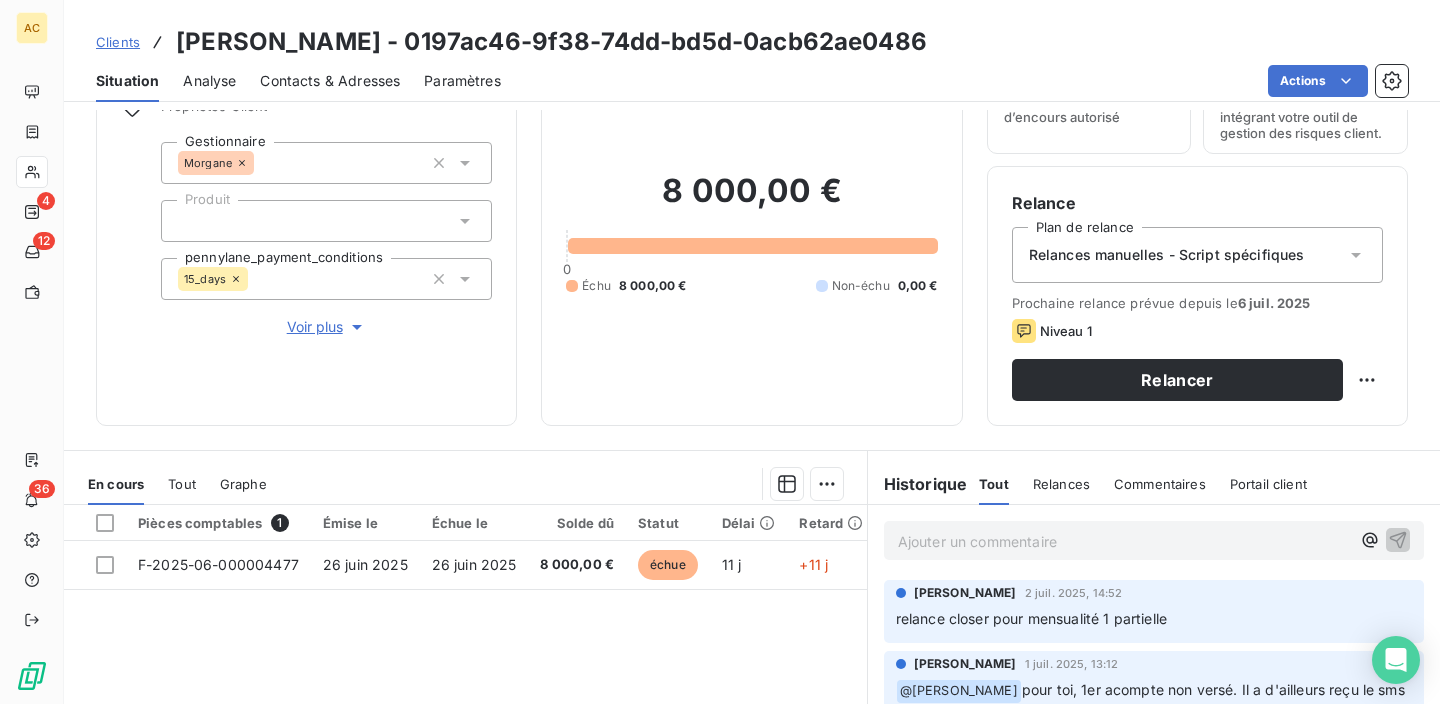 scroll, scrollTop: 40, scrollLeft: 0, axis: vertical 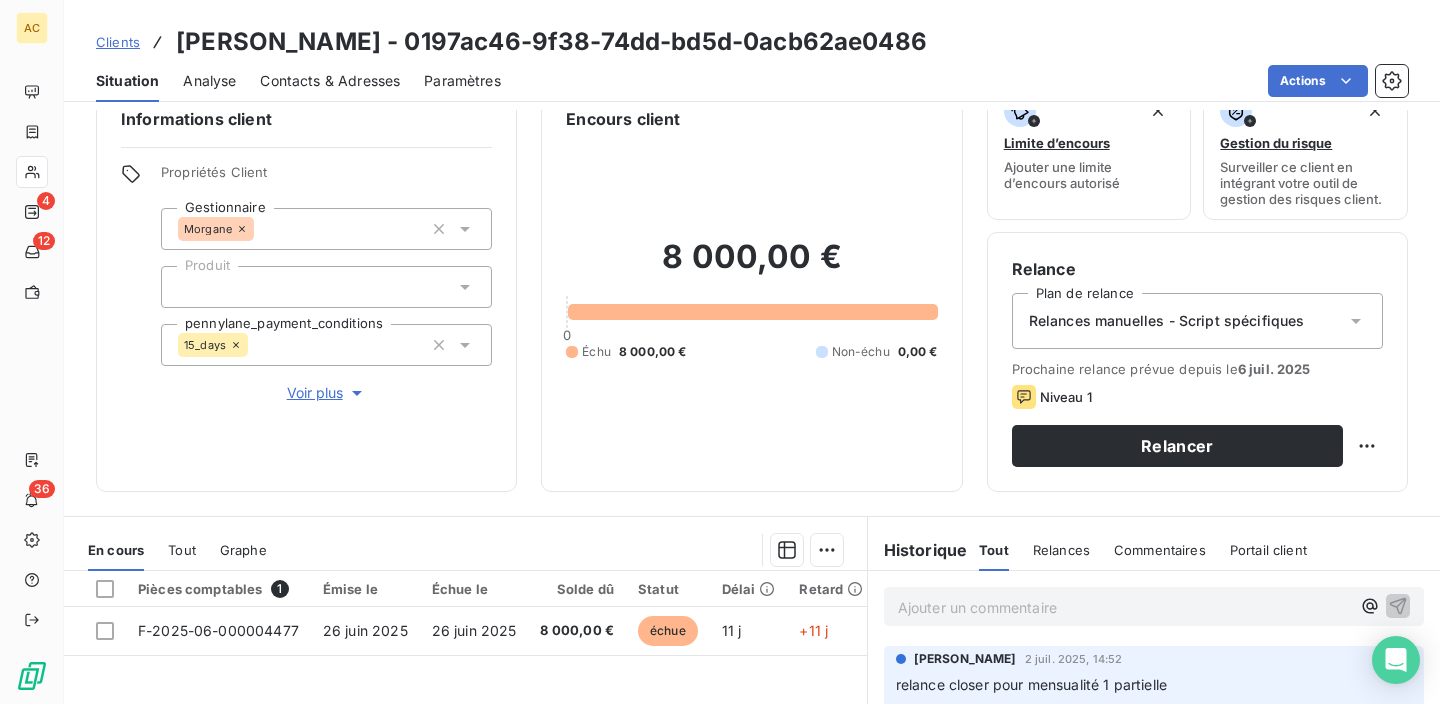 click on "Tout" at bounding box center [182, 550] 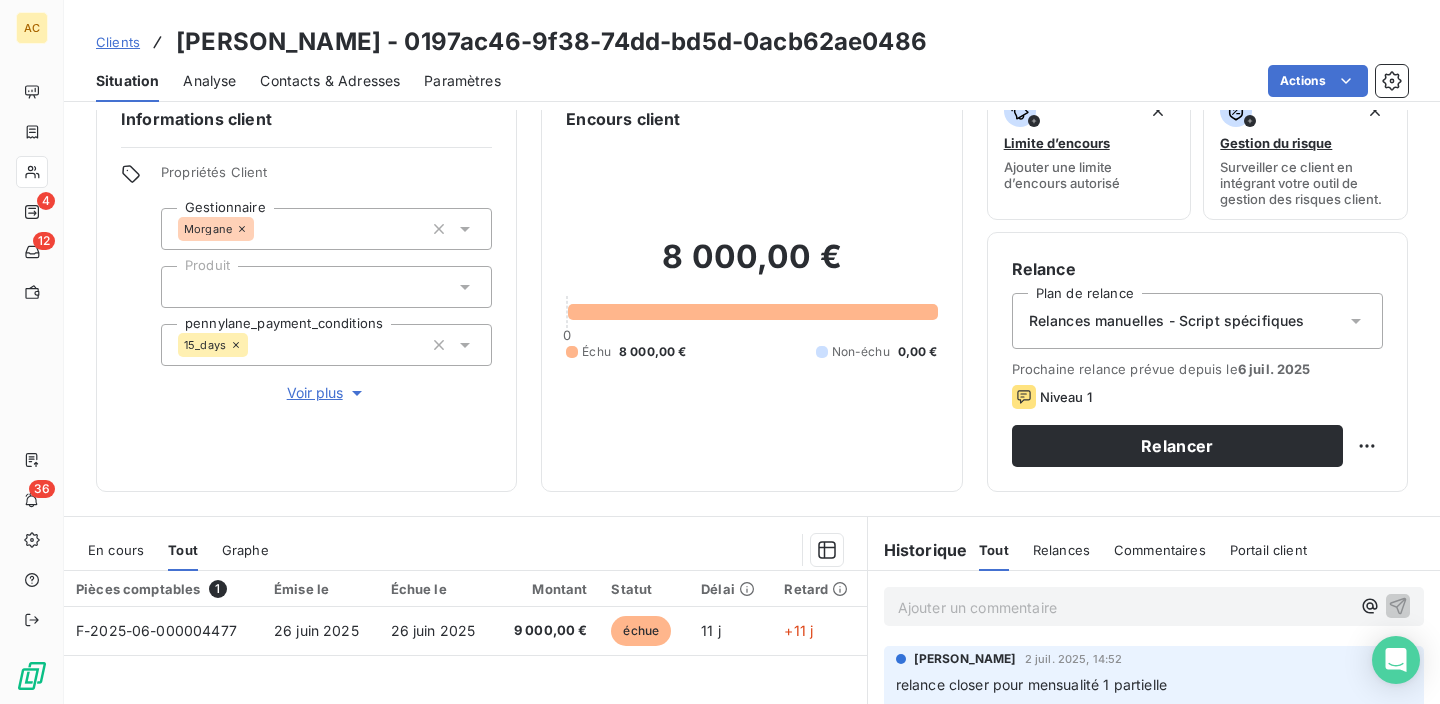 scroll, scrollTop: 163, scrollLeft: 0, axis: vertical 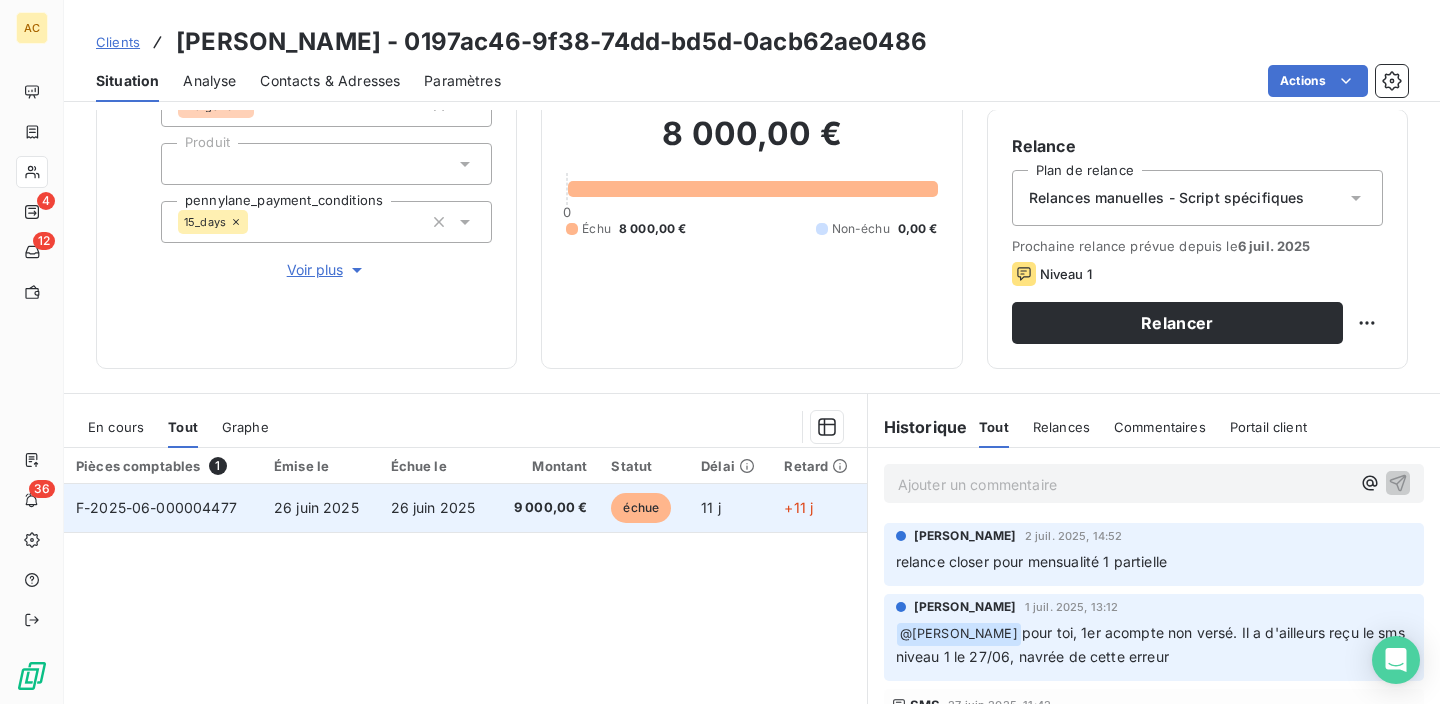 click on "échue" at bounding box center (641, 508) 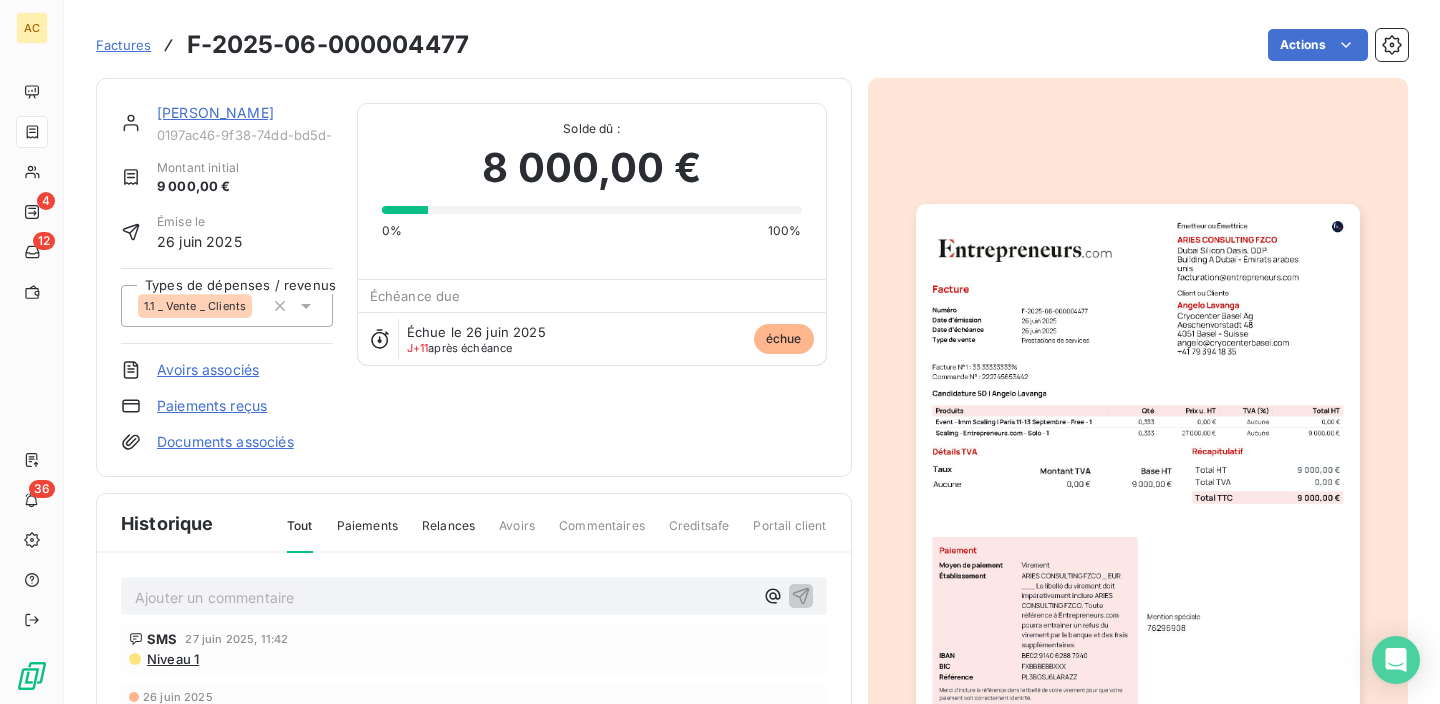 click at bounding box center (1138, 517) 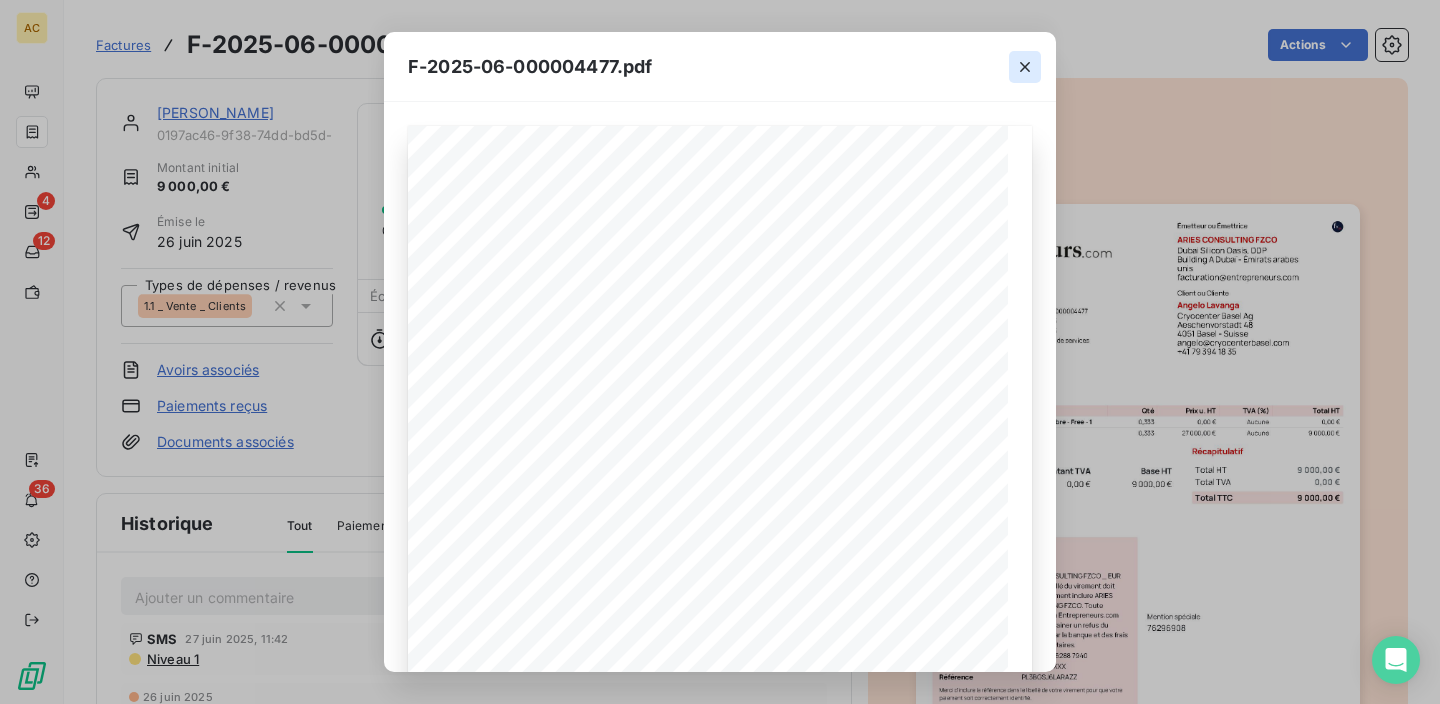 click 